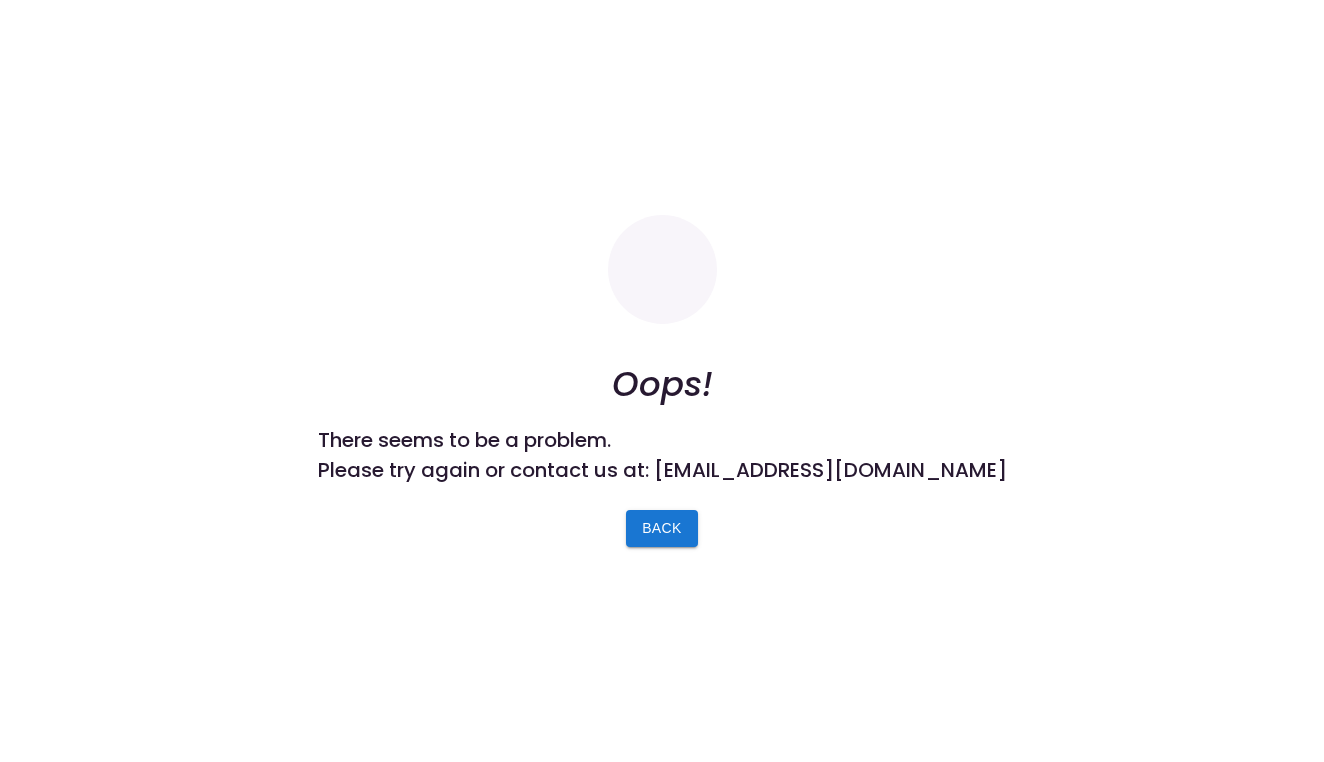 scroll, scrollTop: 0, scrollLeft: 0, axis: both 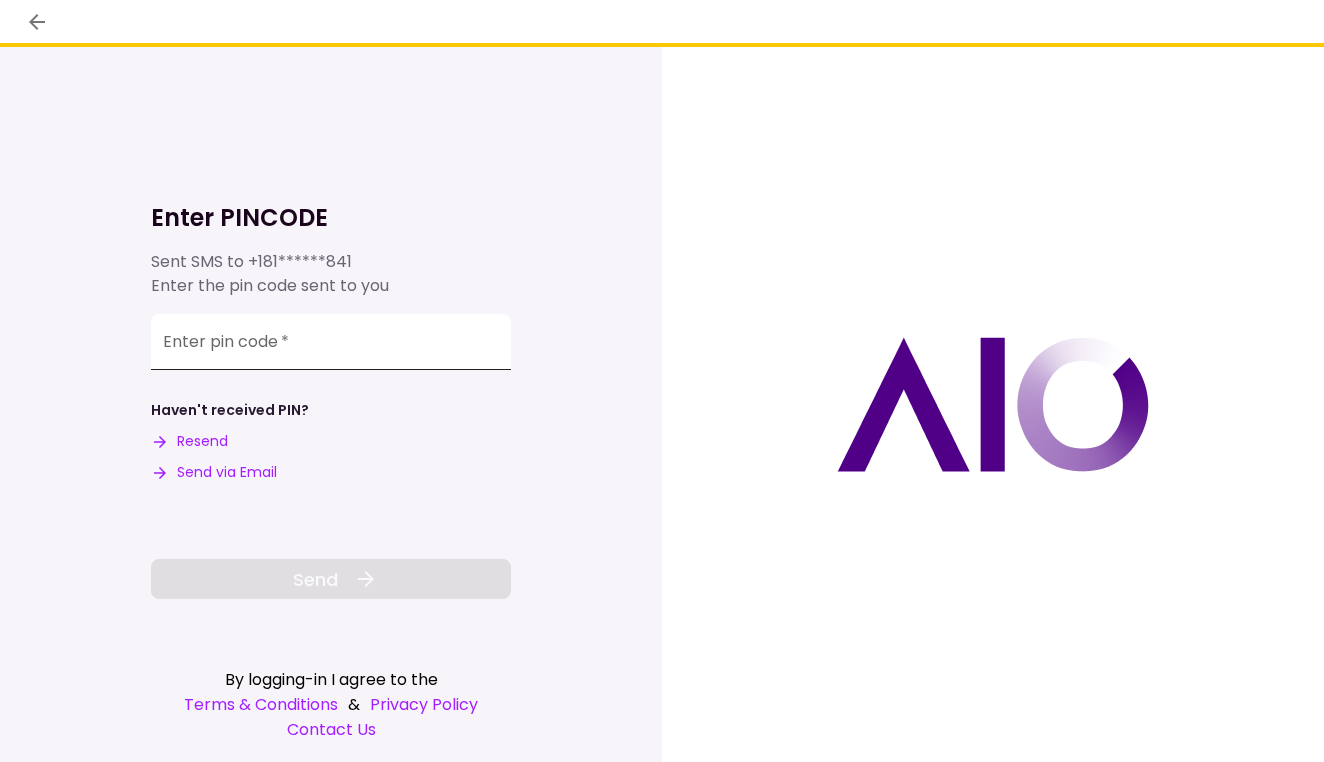 click on "Enter pin code   *" at bounding box center (331, 342) 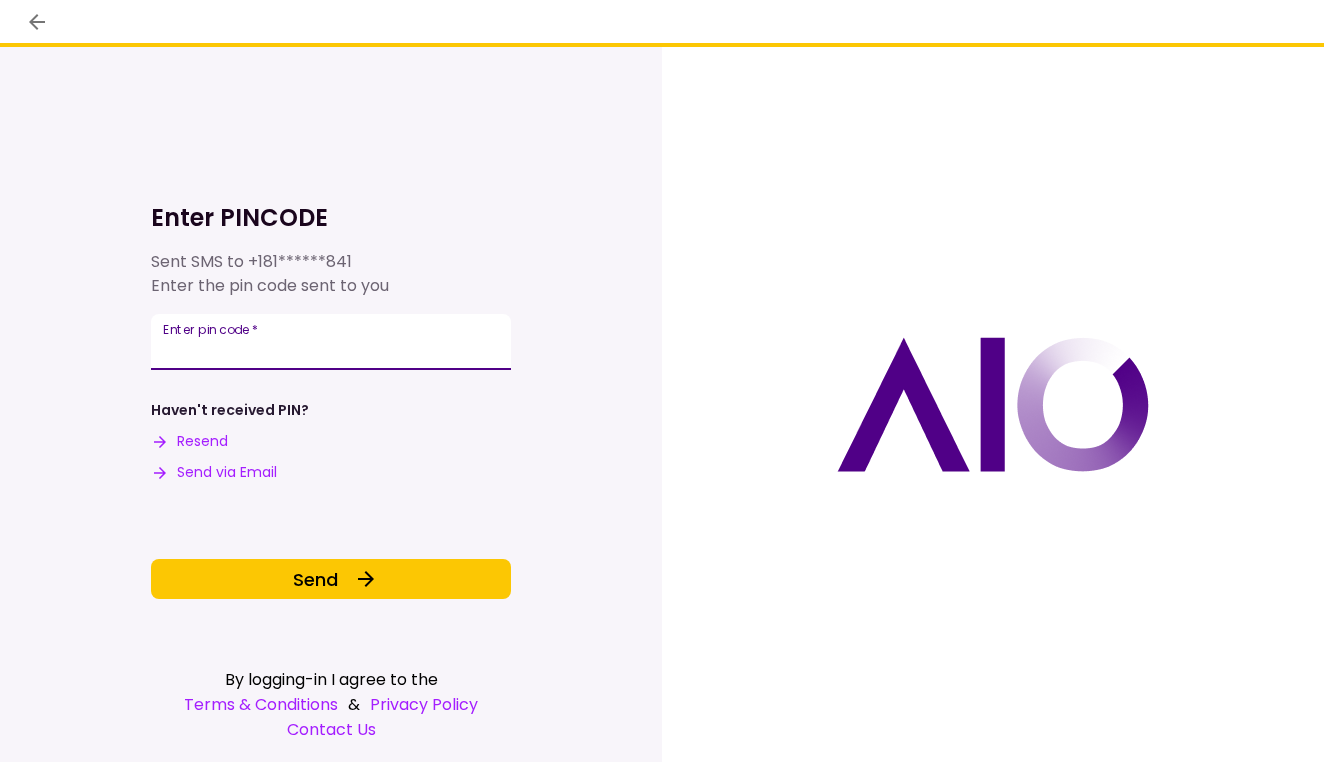 type on "******" 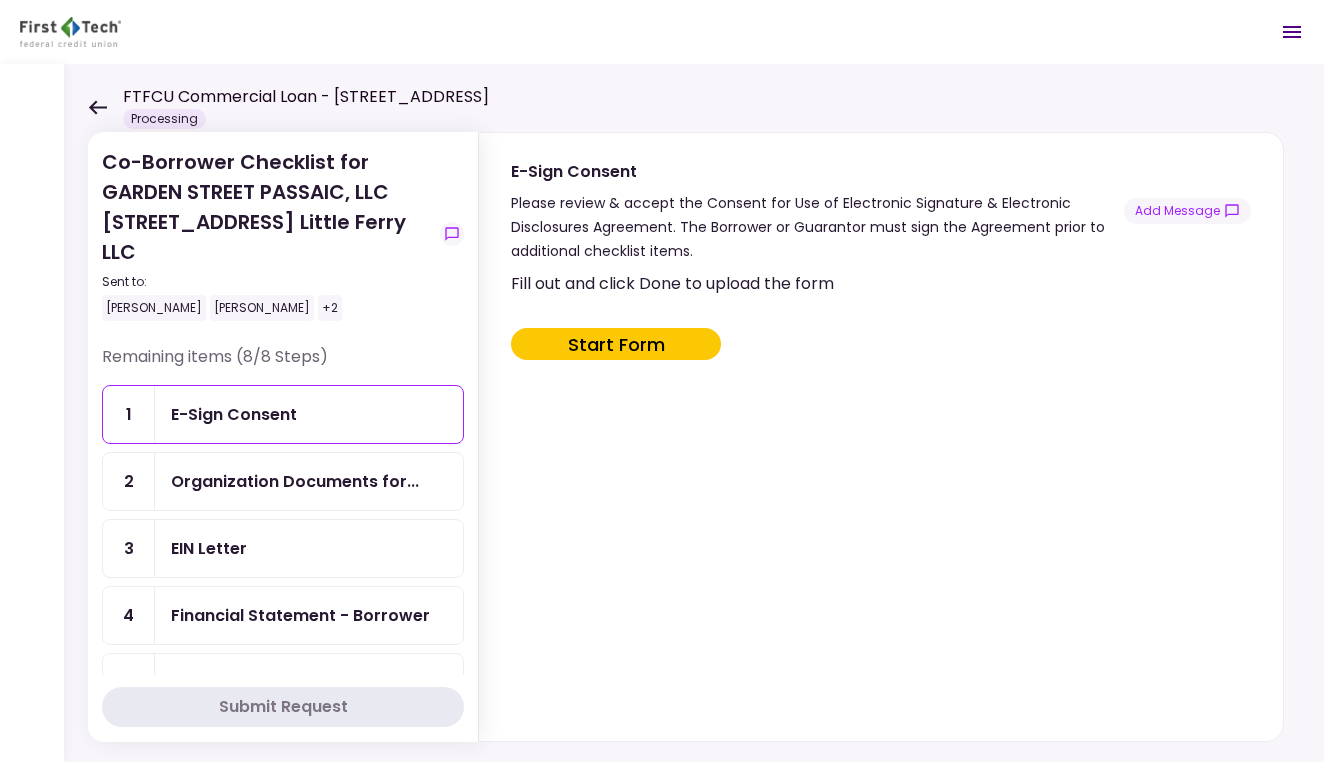 click 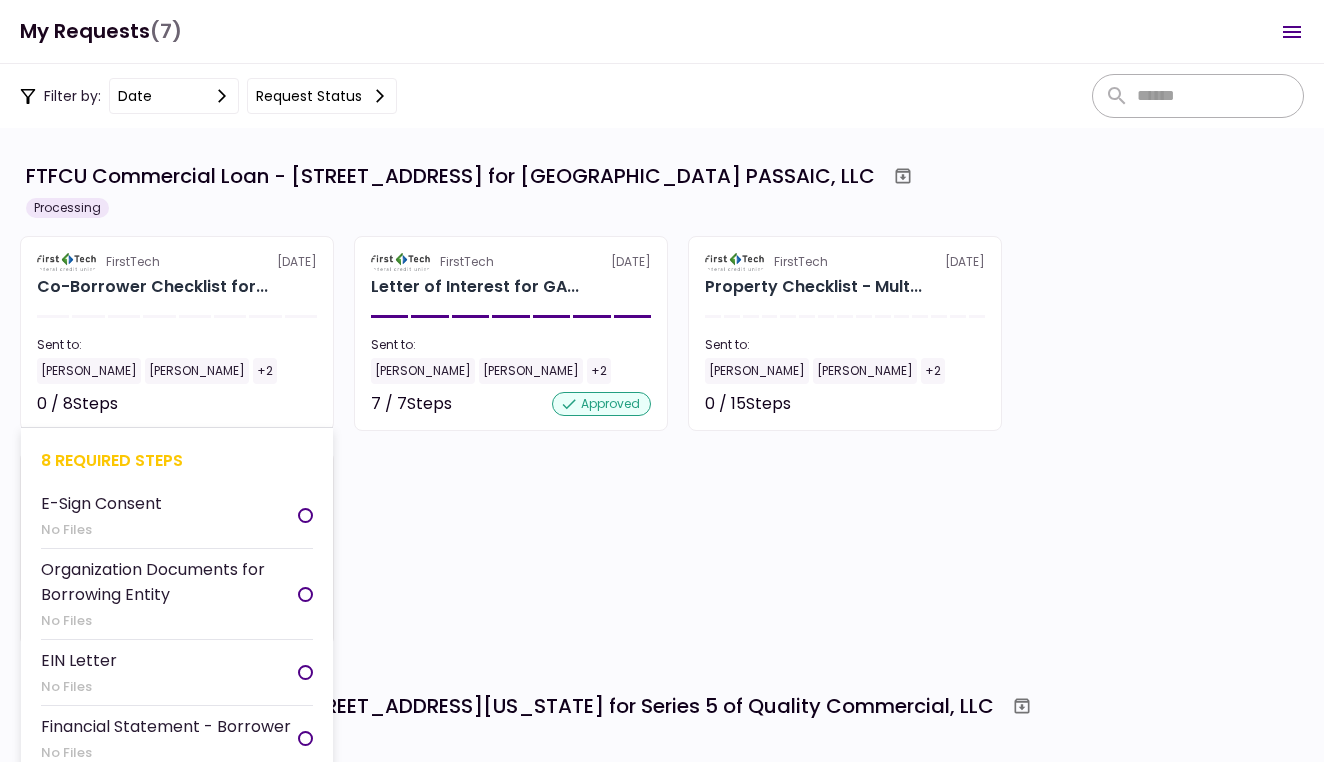click on "Sent to:" at bounding box center (177, 345) 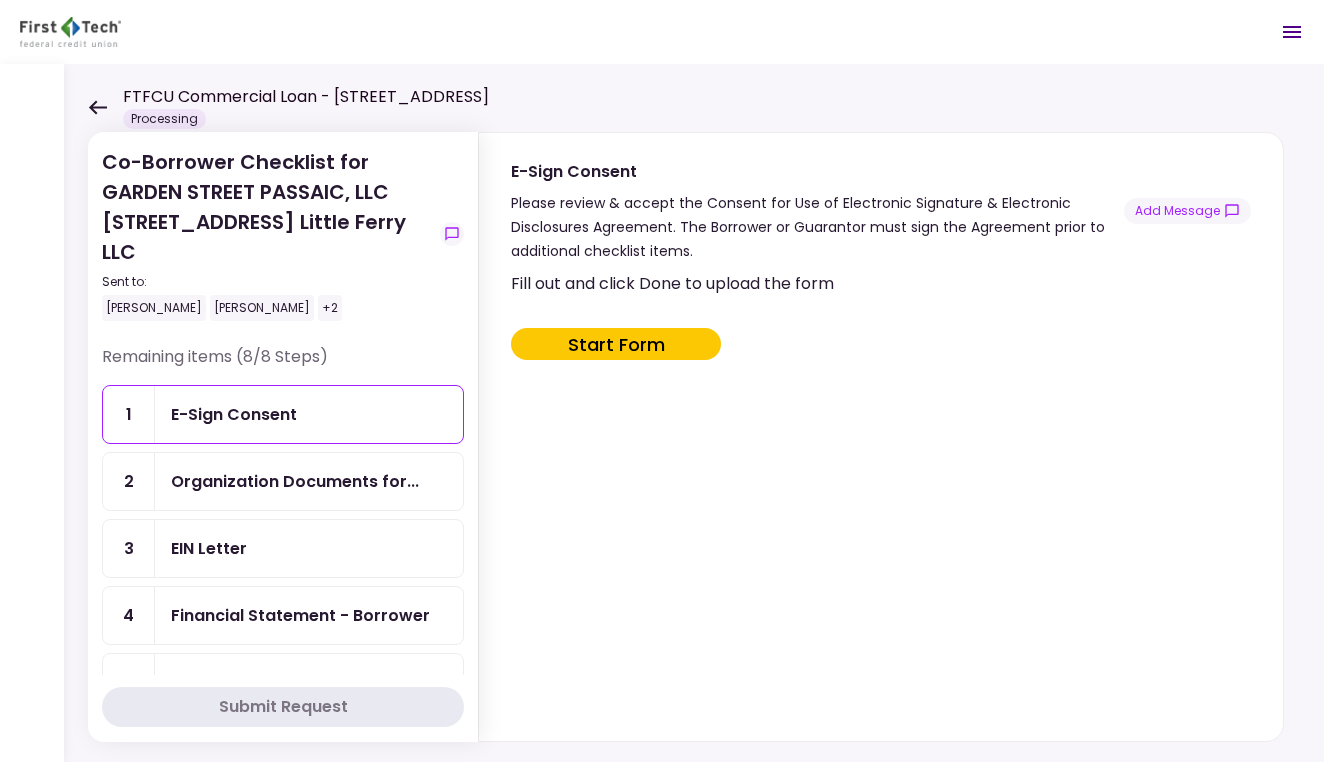 click 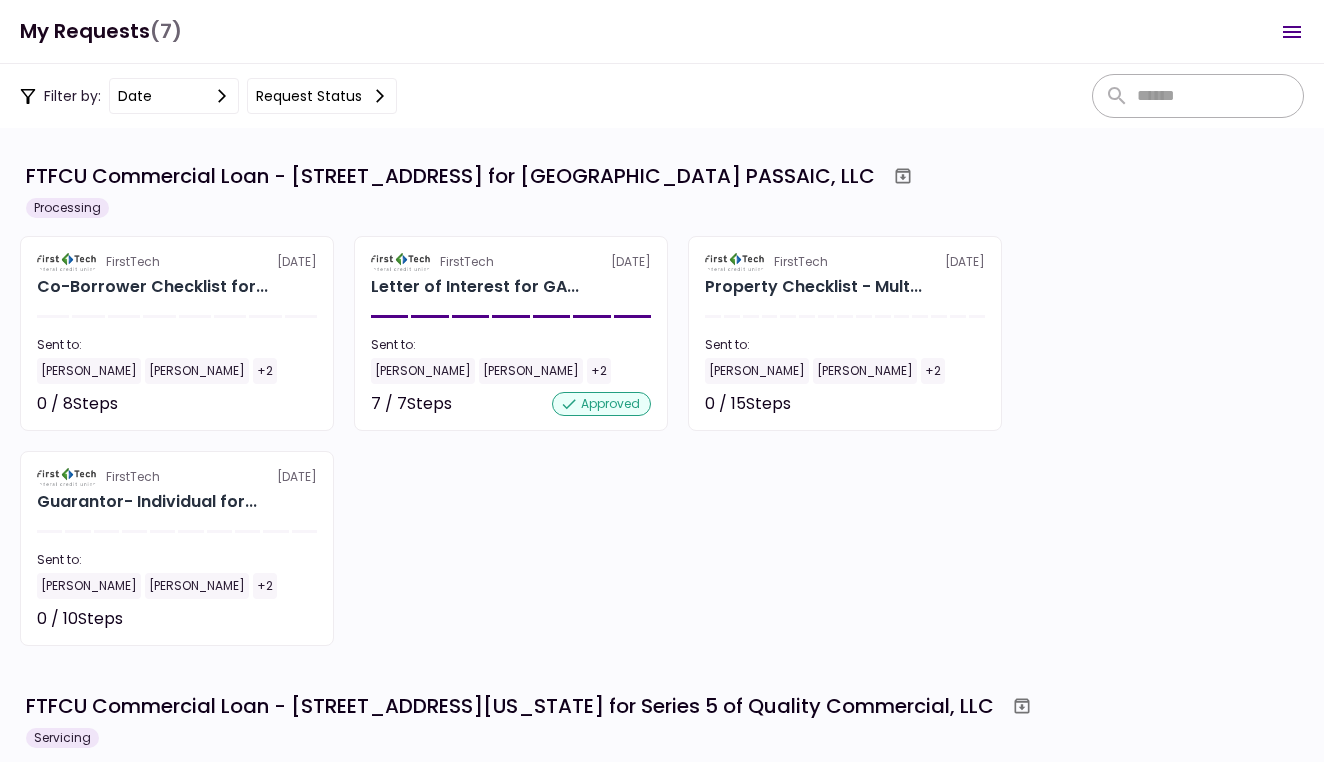 scroll, scrollTop: 0, scrollLeft: 0, axis: both 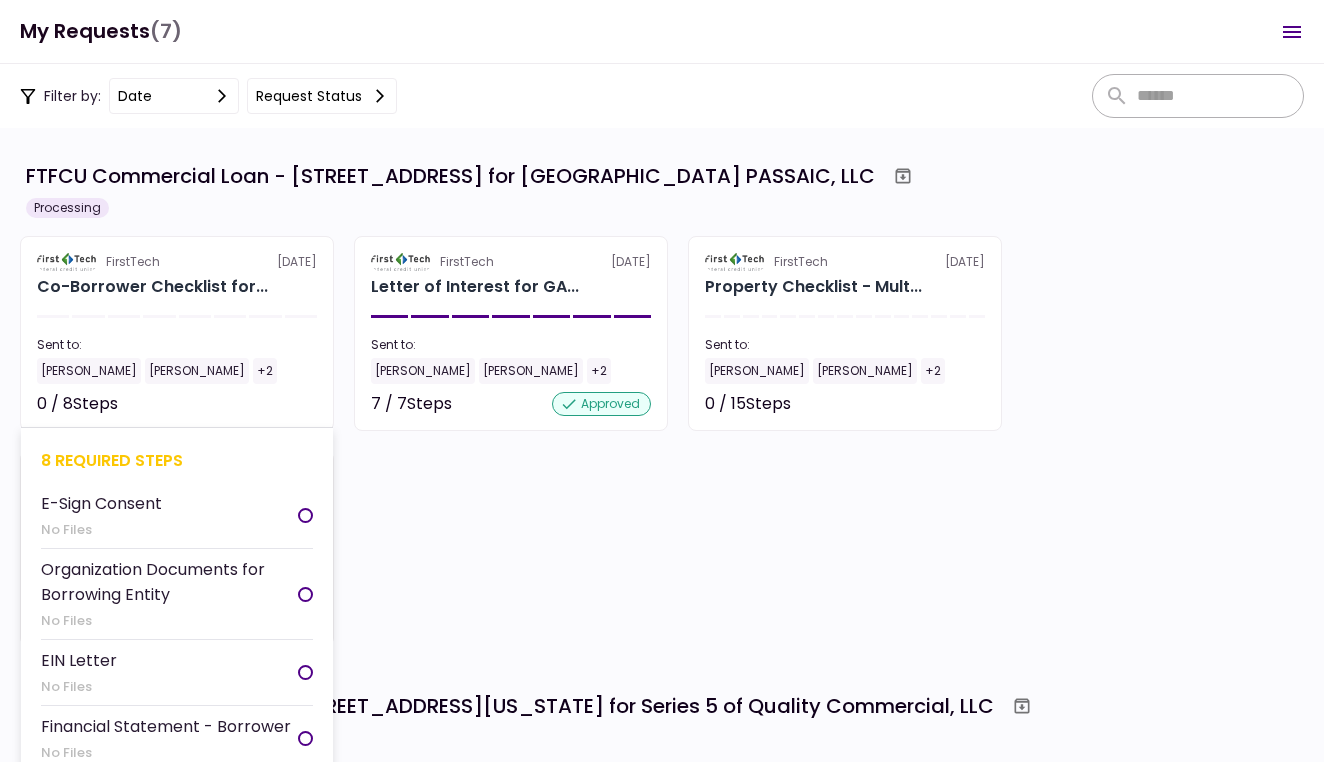 click on "Sent to:" at bounding box center [177, 345] 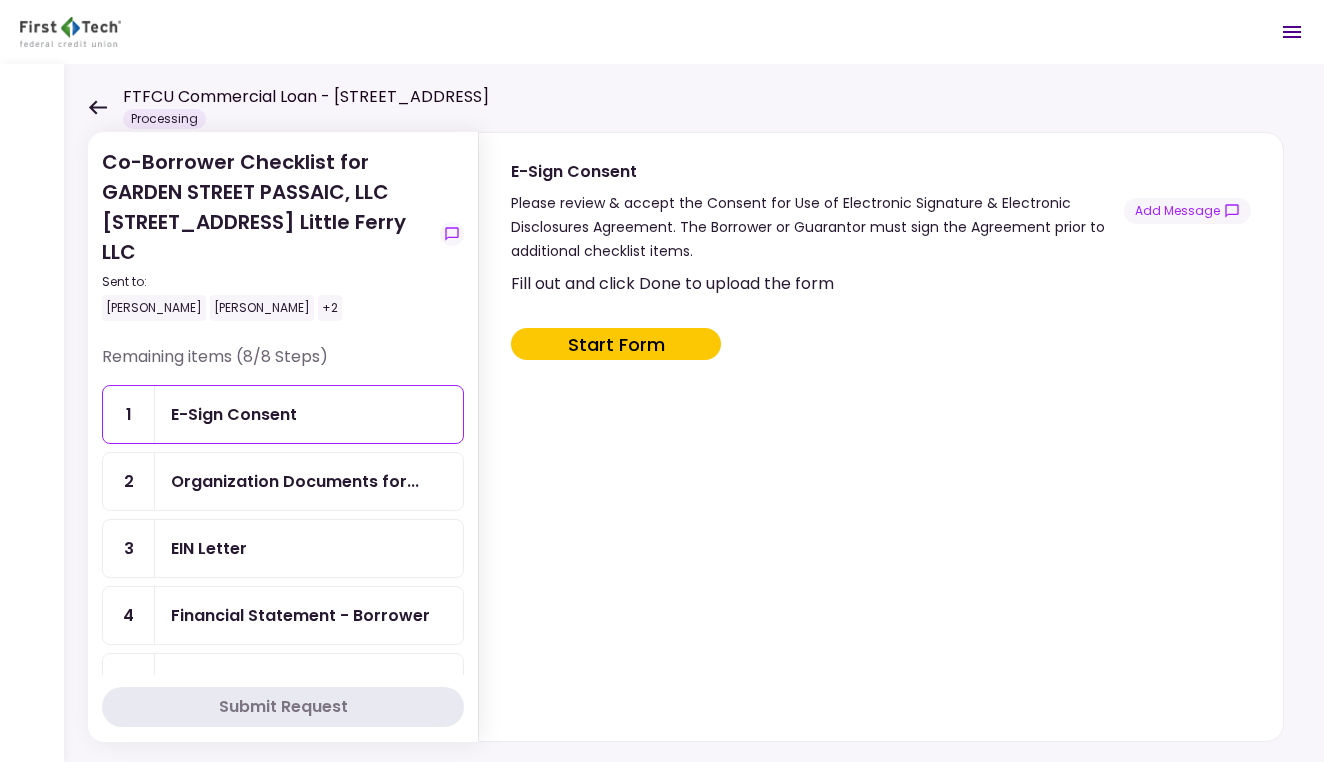 click 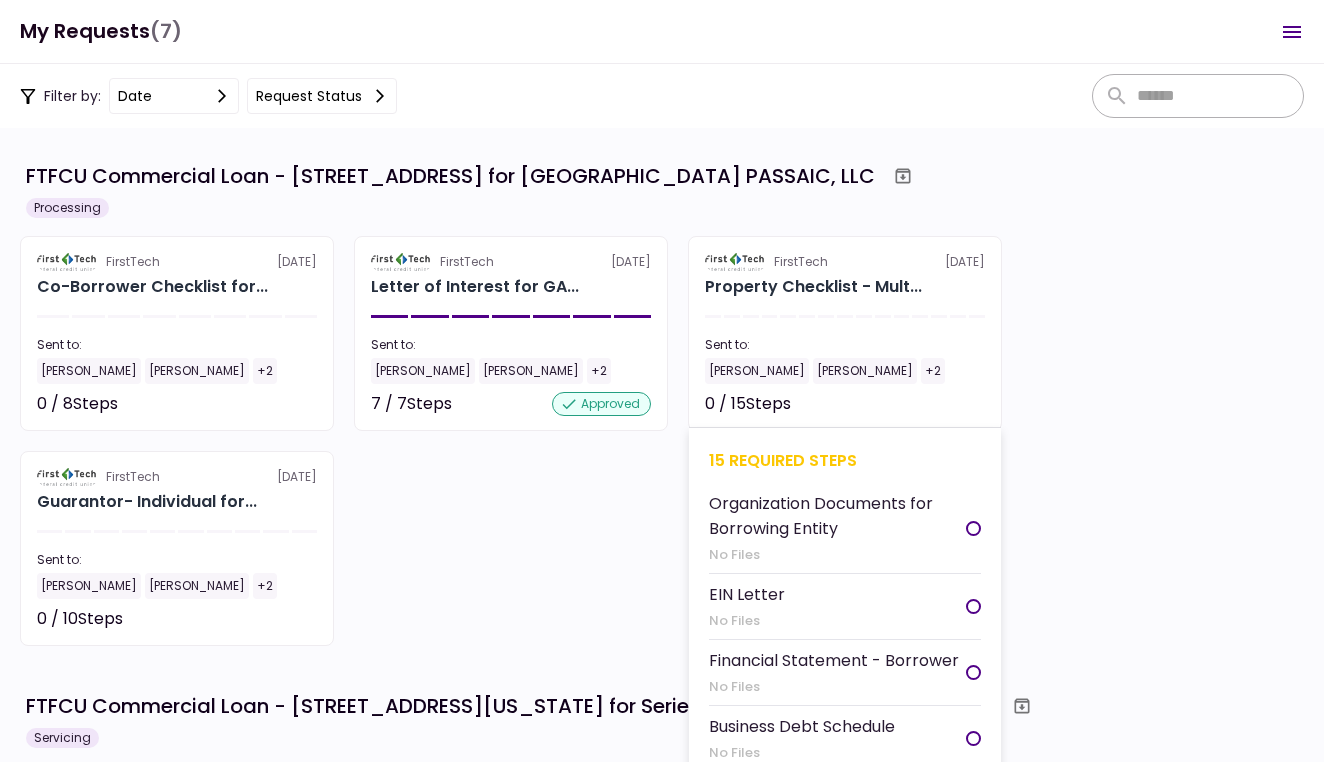 click on "FirstTech [DATE] Property Checklist - Mult... Sent to: [PERSON_NAME] [PERSON_NAME] +2 0 / 15  Steps Not started 15   required steps Organization Documents for Borrowing Entity No Files EIN Letter No Files Financial Statement - Borrower No Files Business Debt Schedule No Files Tax Return - Borrower No Files IRS Form 4506-T Borrower No Files COFSA- Borrower No Files Property Operating Statements No Files Current Rent Roll No Files Copy(s) of Lease(s) and Amendment(s) No Files Property Survey No Files Prior Environmental Phase I and/or Phase II No Files Management Agreement No Files Property Hazard Insurance Policy and Liability Insurance Policy No Files Rent Roll and Past Due Affidavit No Files" at bounding box center [845, 333] 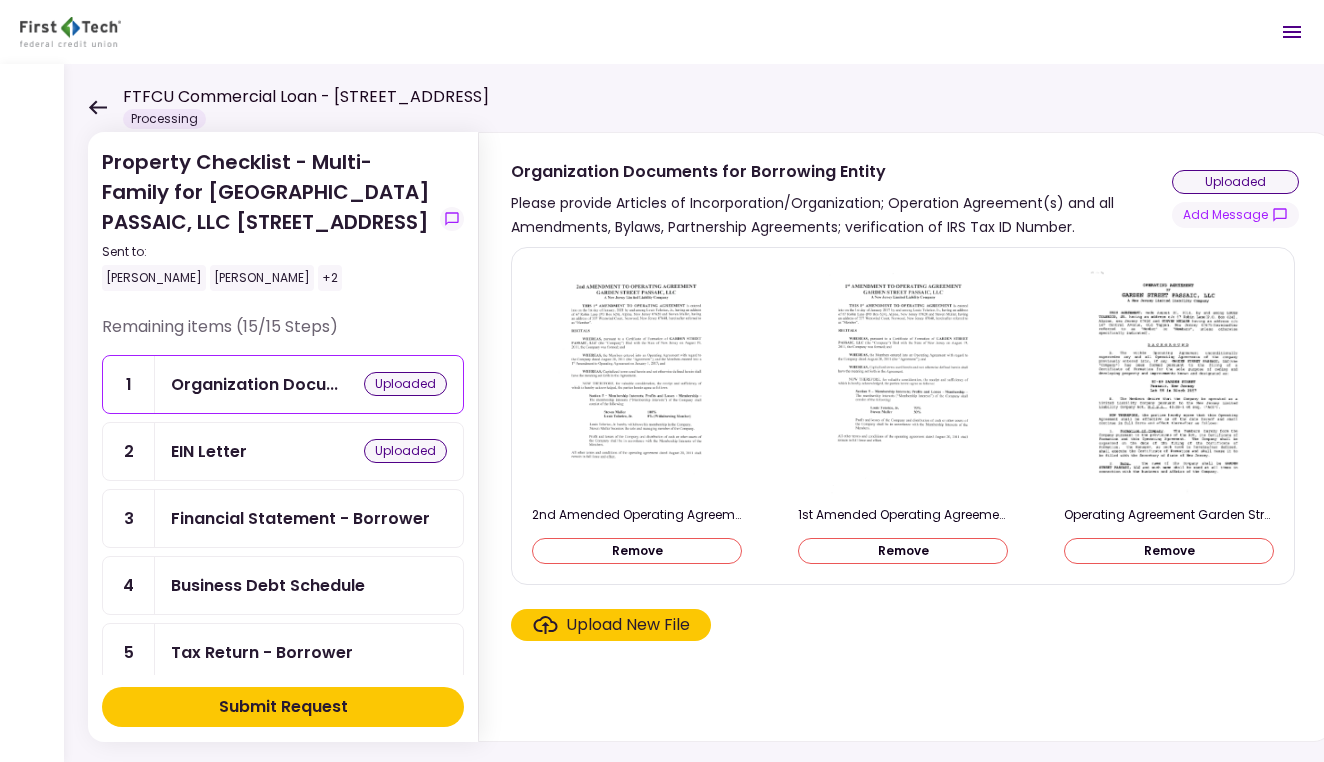click on "Financial Statement - Borrower" at bounding box center (300, 518) 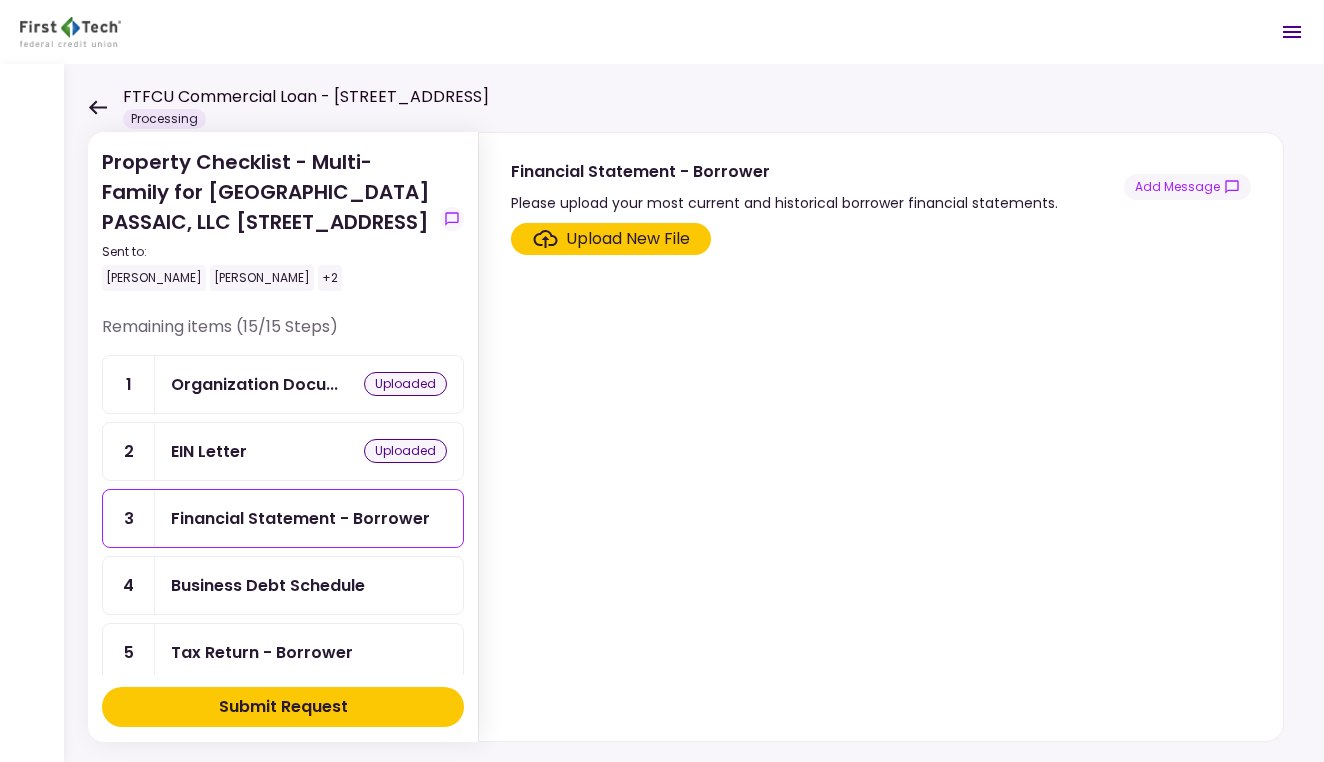 click on "Upload New File" at bounding box center (628, 239) 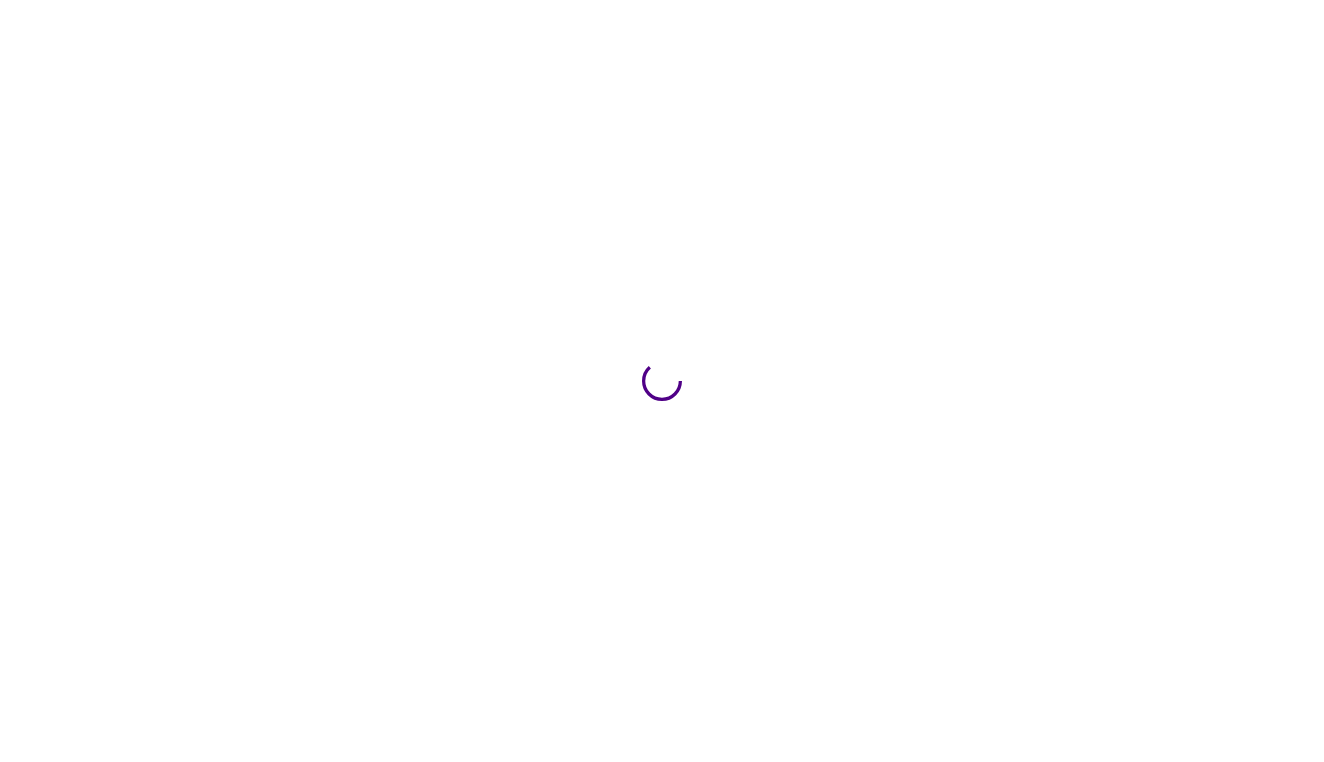 scroll, scrollTop: 0, scrollLeft: 0, axis: both 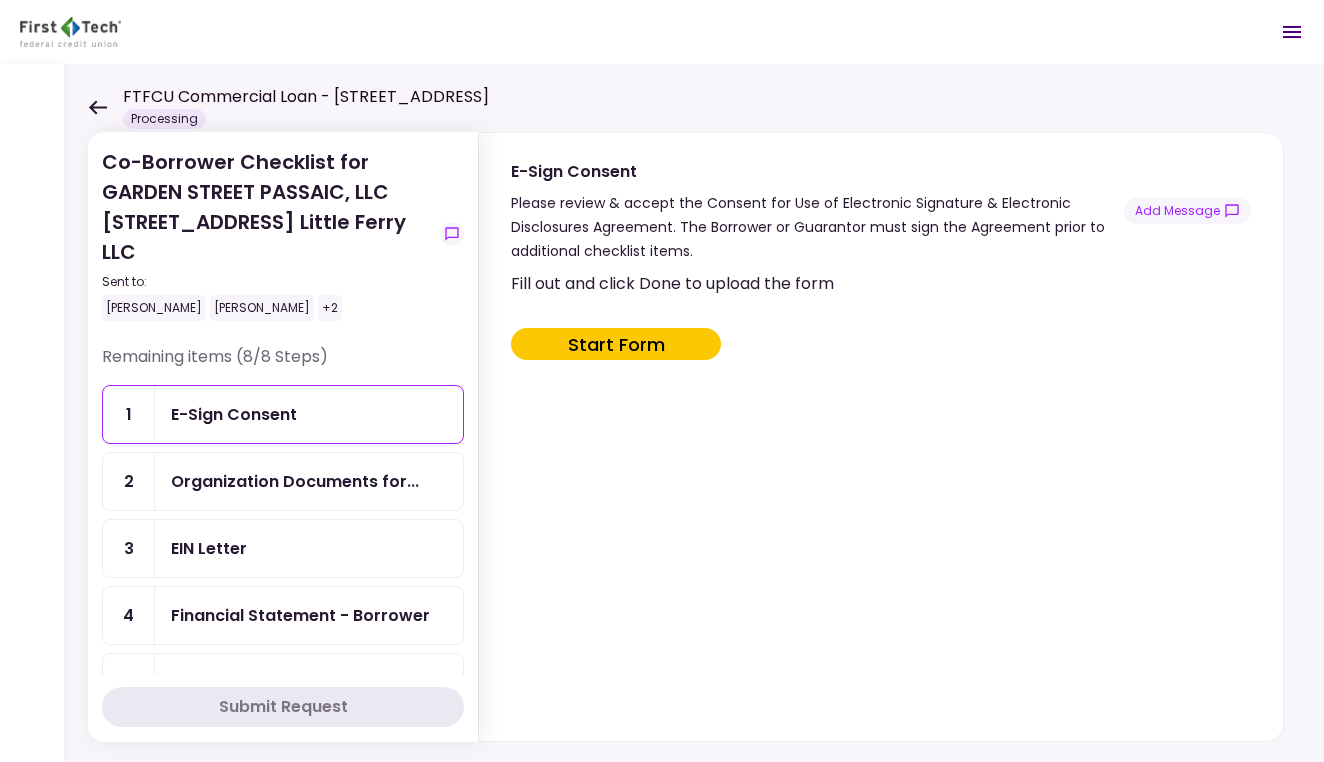 click 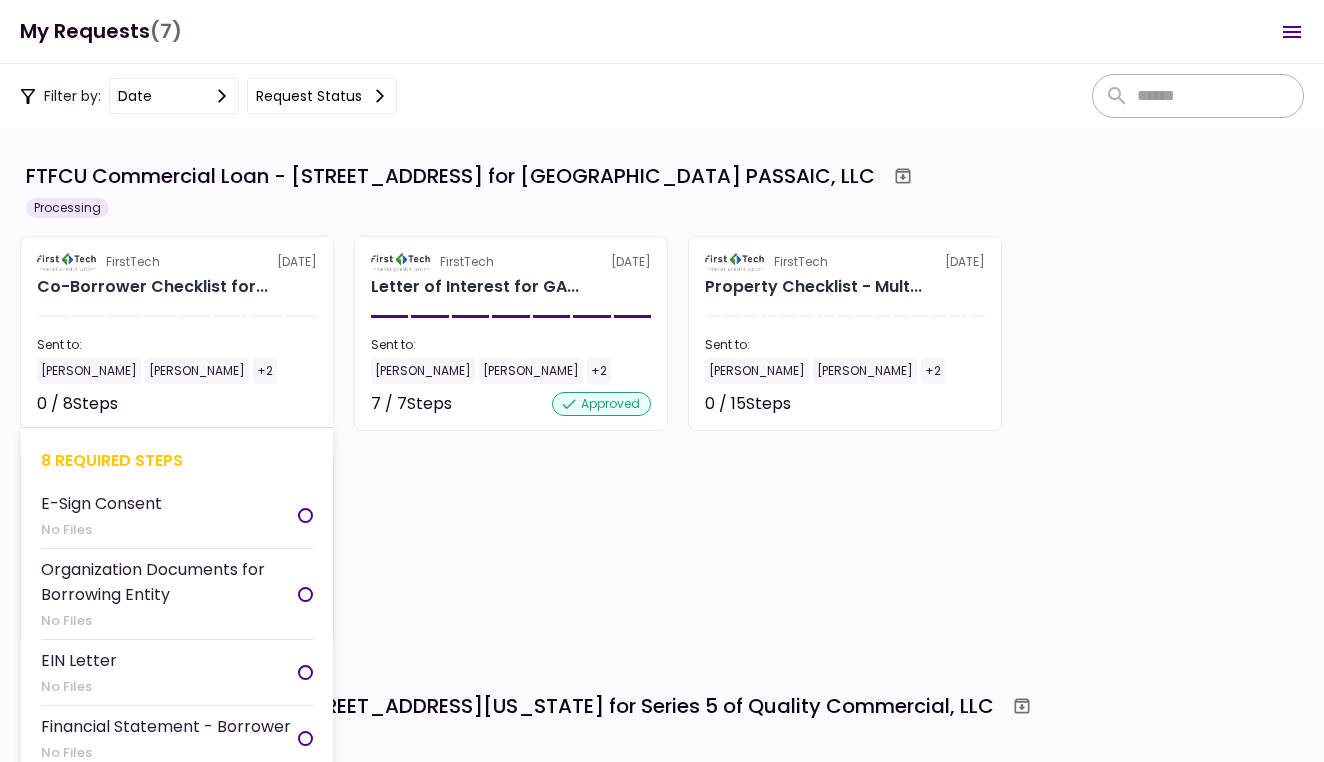 click on "+2" at bounding box center (265, 371) 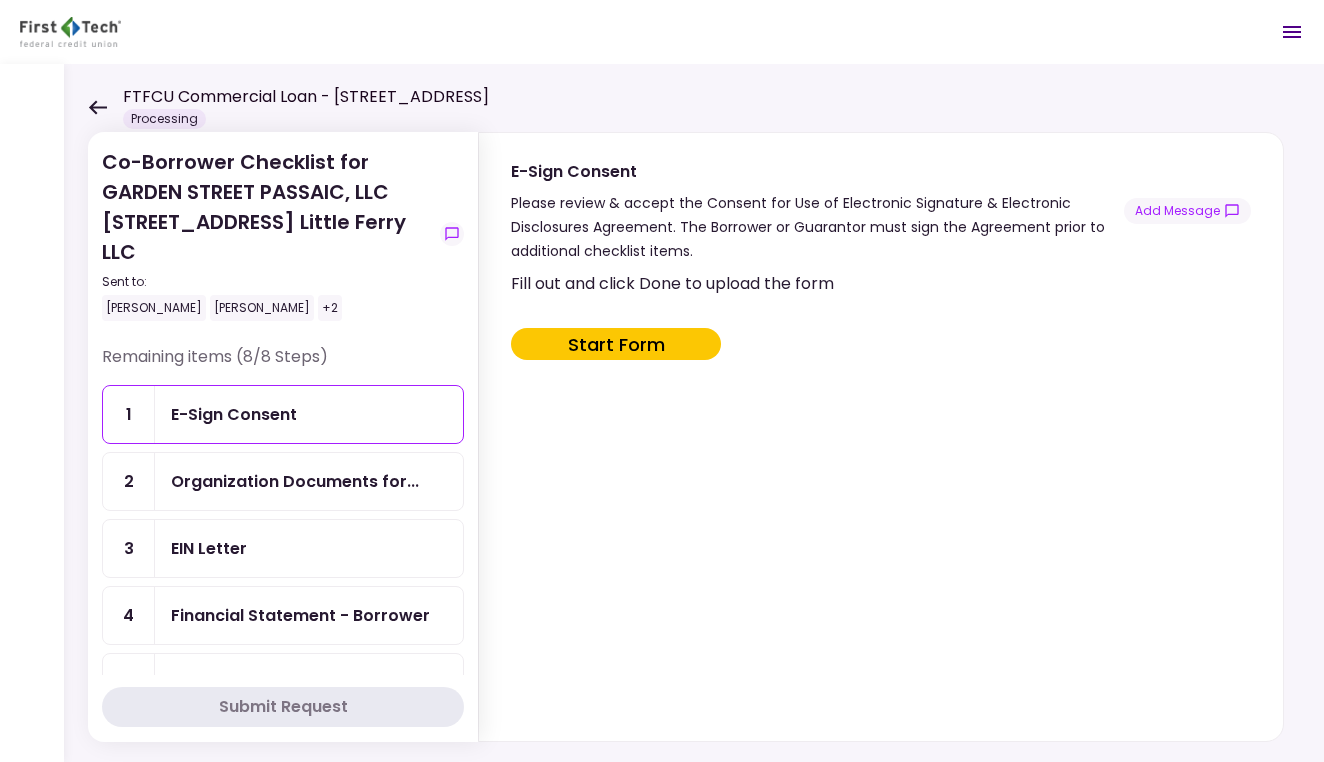 click on "+2" at bounding box center [330, 308] 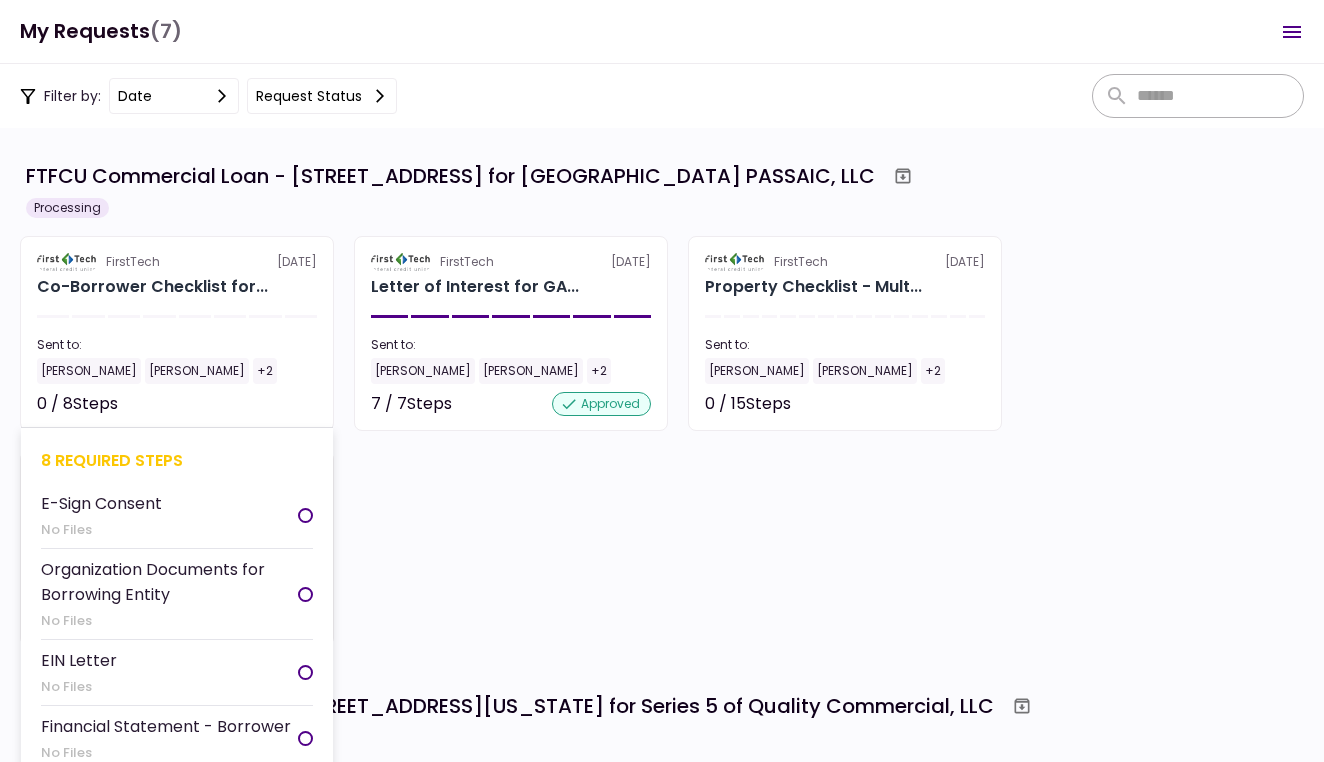click on "FirstTech [DATE] Co-Borrower Checklist for... Sent to: [PERSON_NAME] [PERSON_NAME] +2 0 / 8  Steps Not started 8   required steps E-Sign Consent No Files Organization Documents for Borrowing Entity No Files EIN Letter No Files Financial Statement - Borrower No Files Tax Return - Borrower No Files IRS Form 4506-T Borrower No Files COFSA- Borrower No Files Business Debt Schedule No Files" at bounding box center [177, 333] 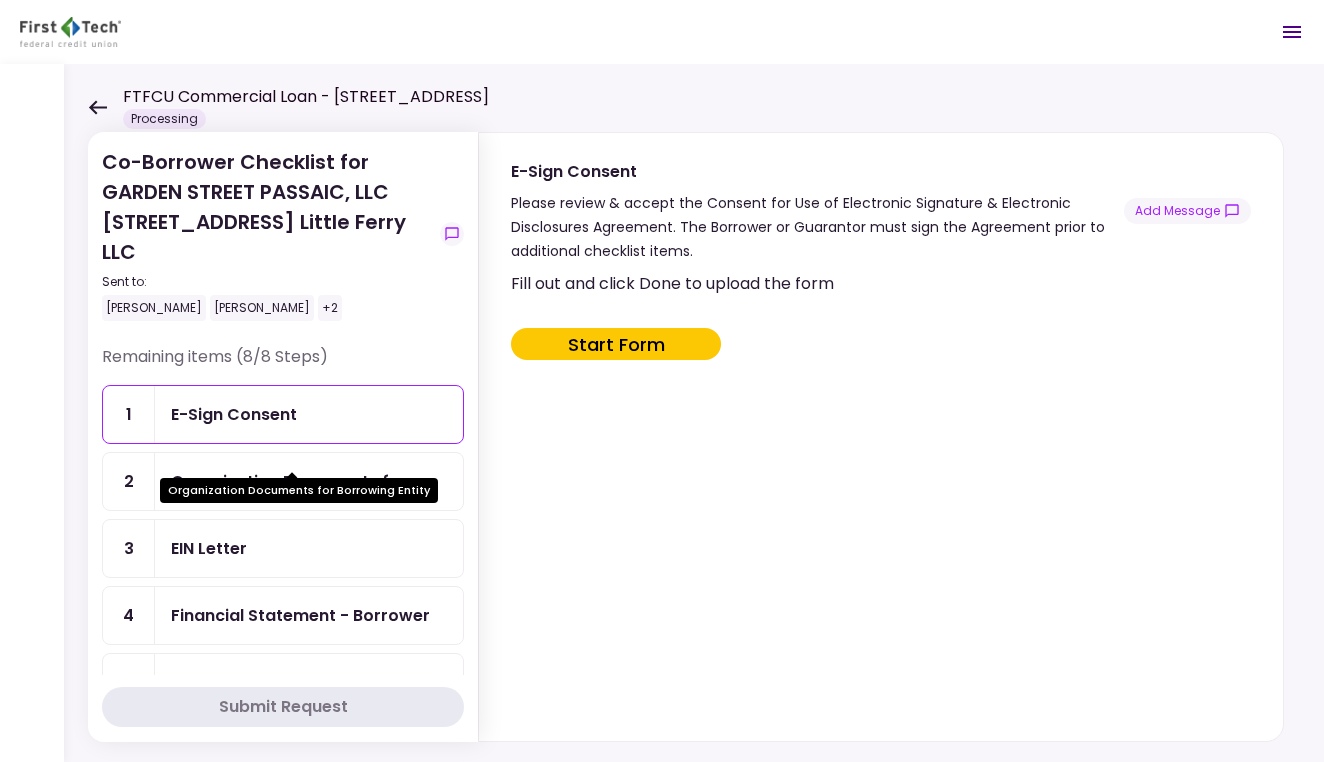 click on "Organization Documents for..." at bounding box center (295, 481) 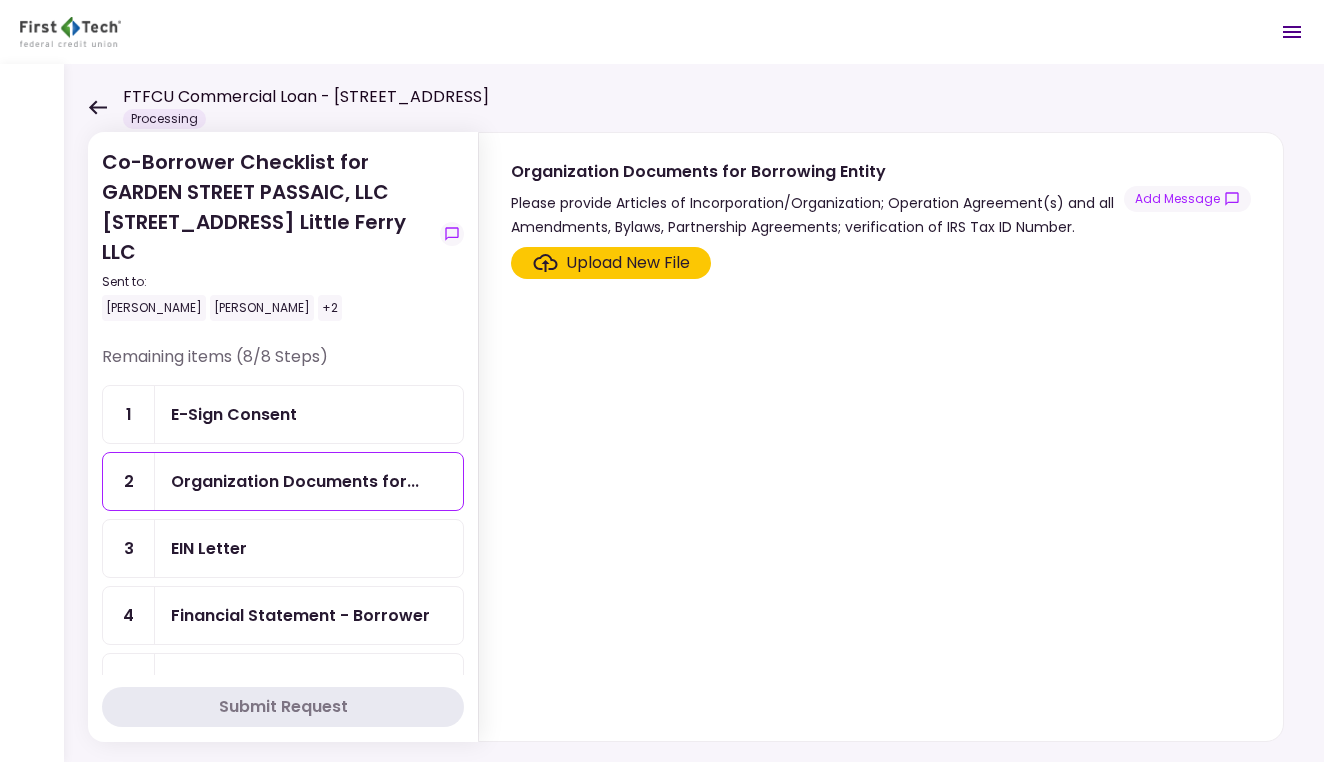 click on "EIN Letter" at bounding box center [309, 548] 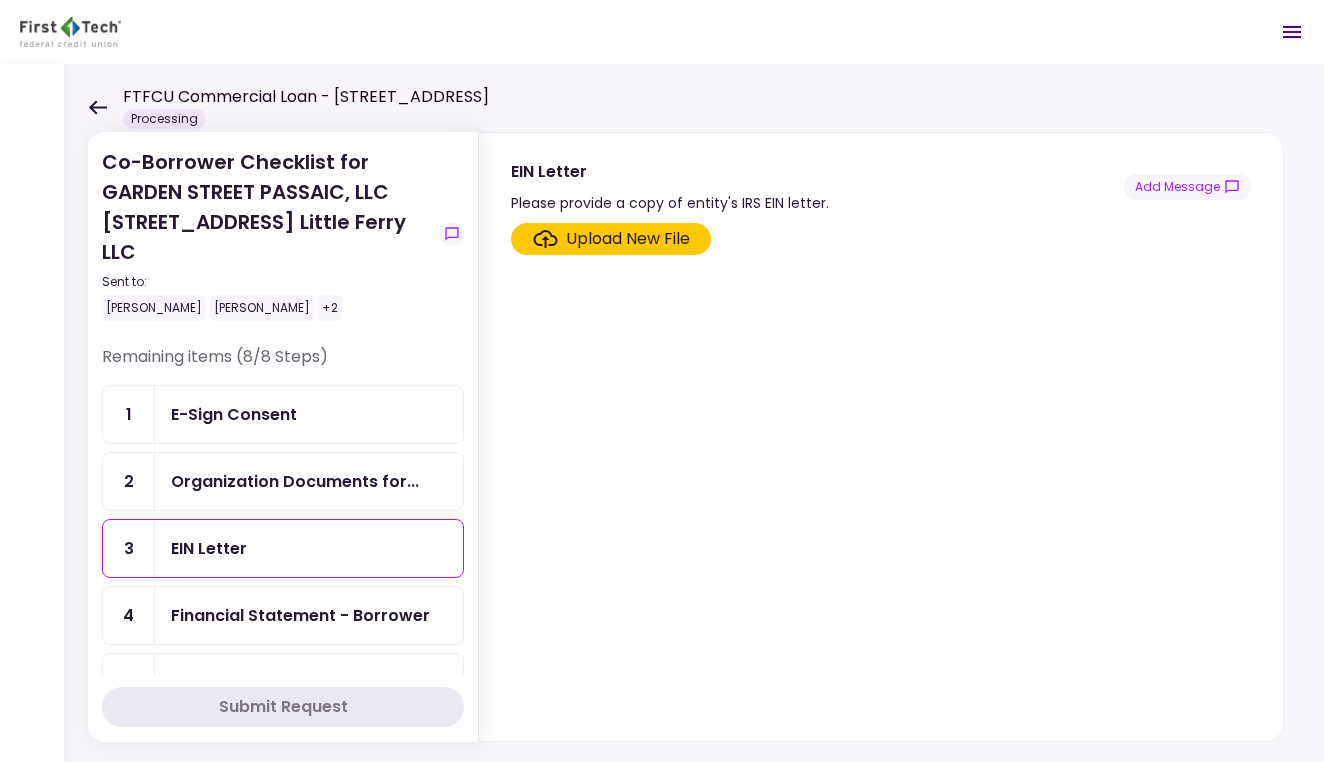 click on "E-Sign Consent" at bounding box center [309, 414] 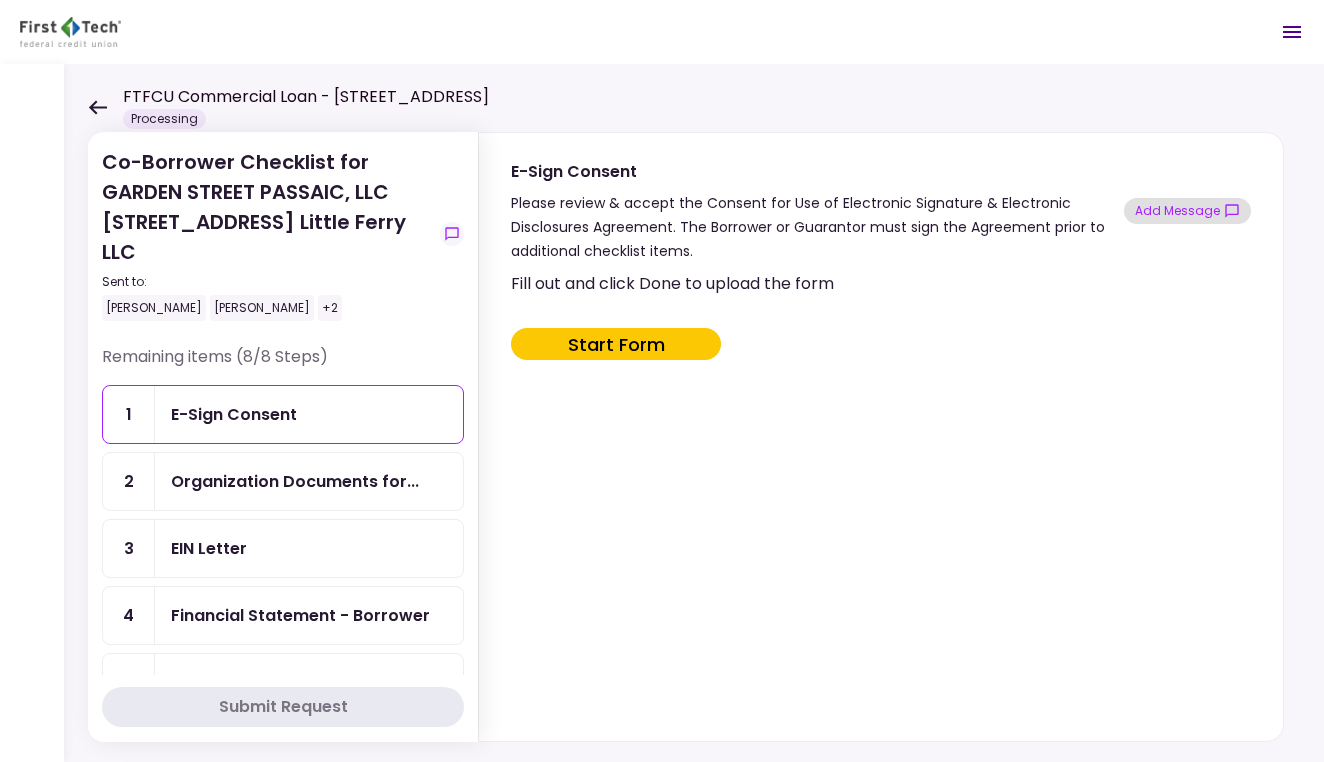 click on "Add Message" at bounding box center (1187, 211) 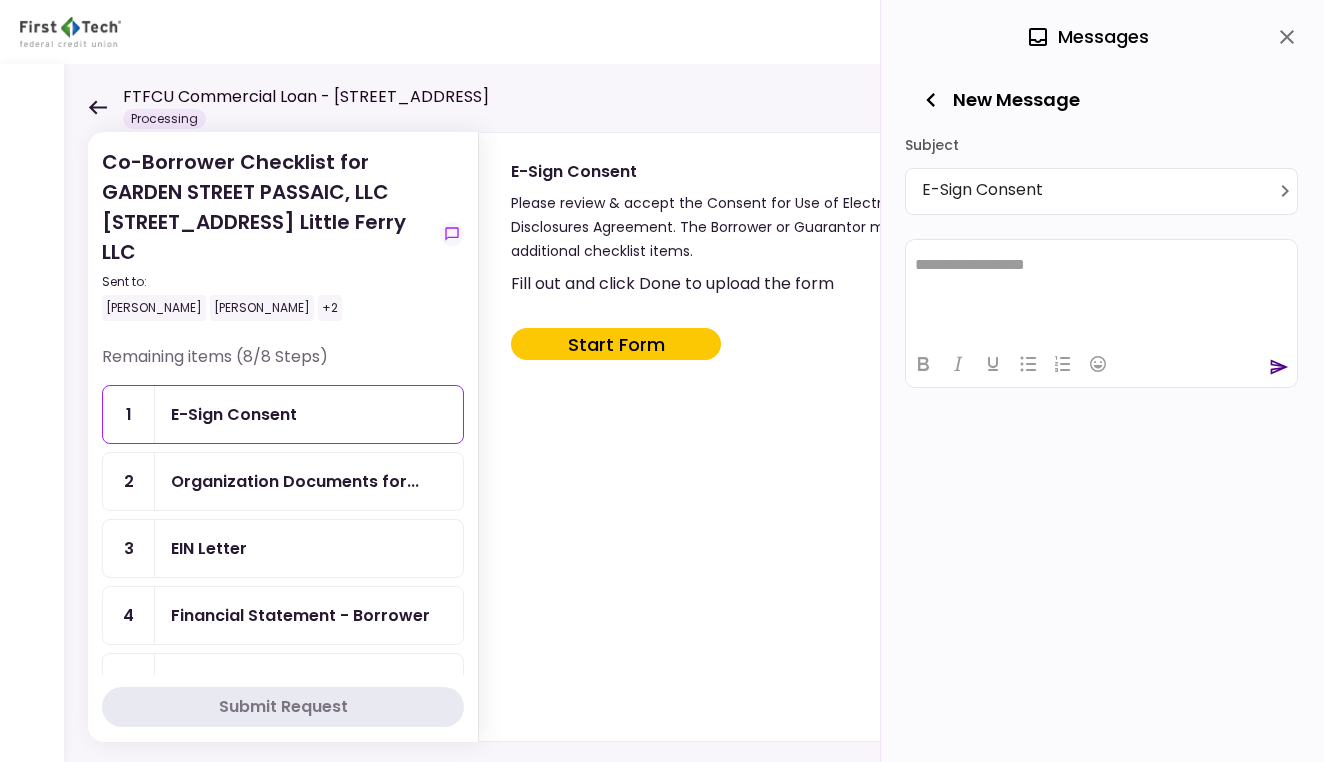 scroll, scrollTop: 0, scrollLeft: 0, axis: both 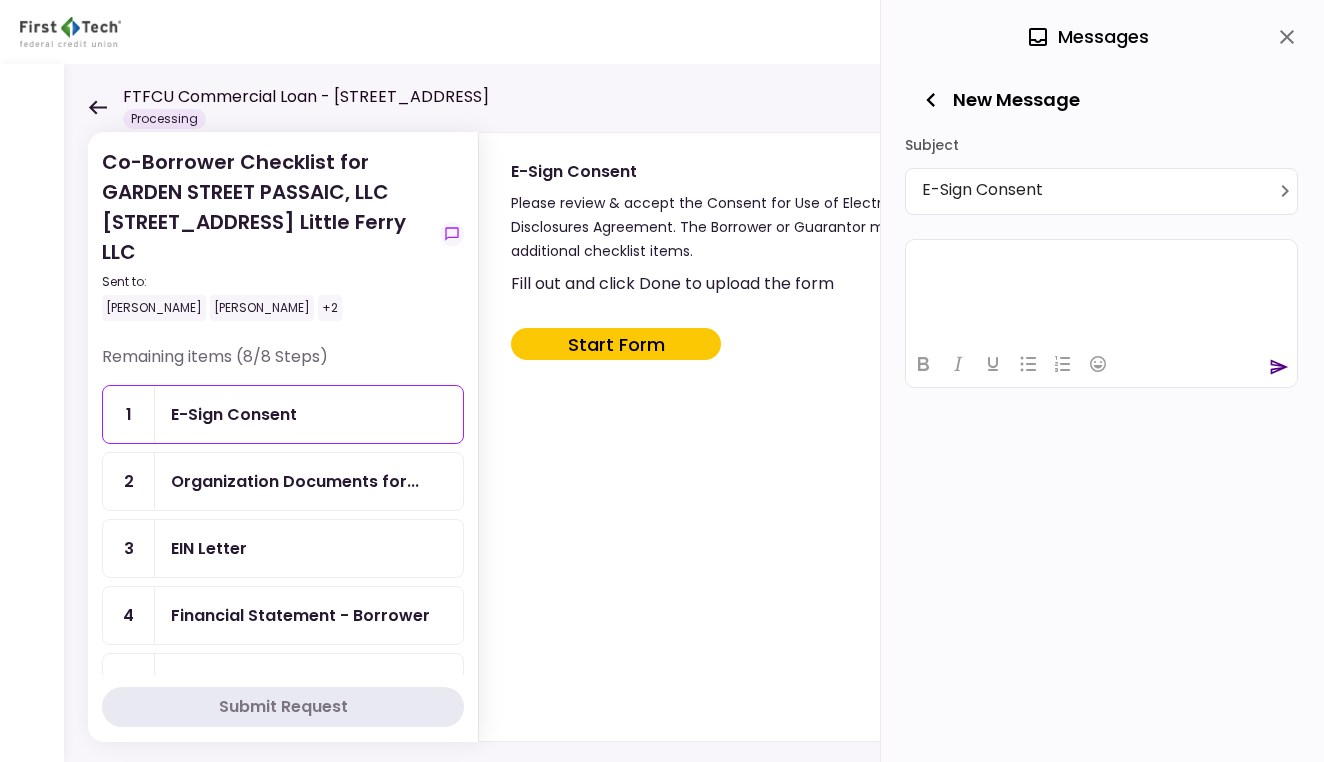 type 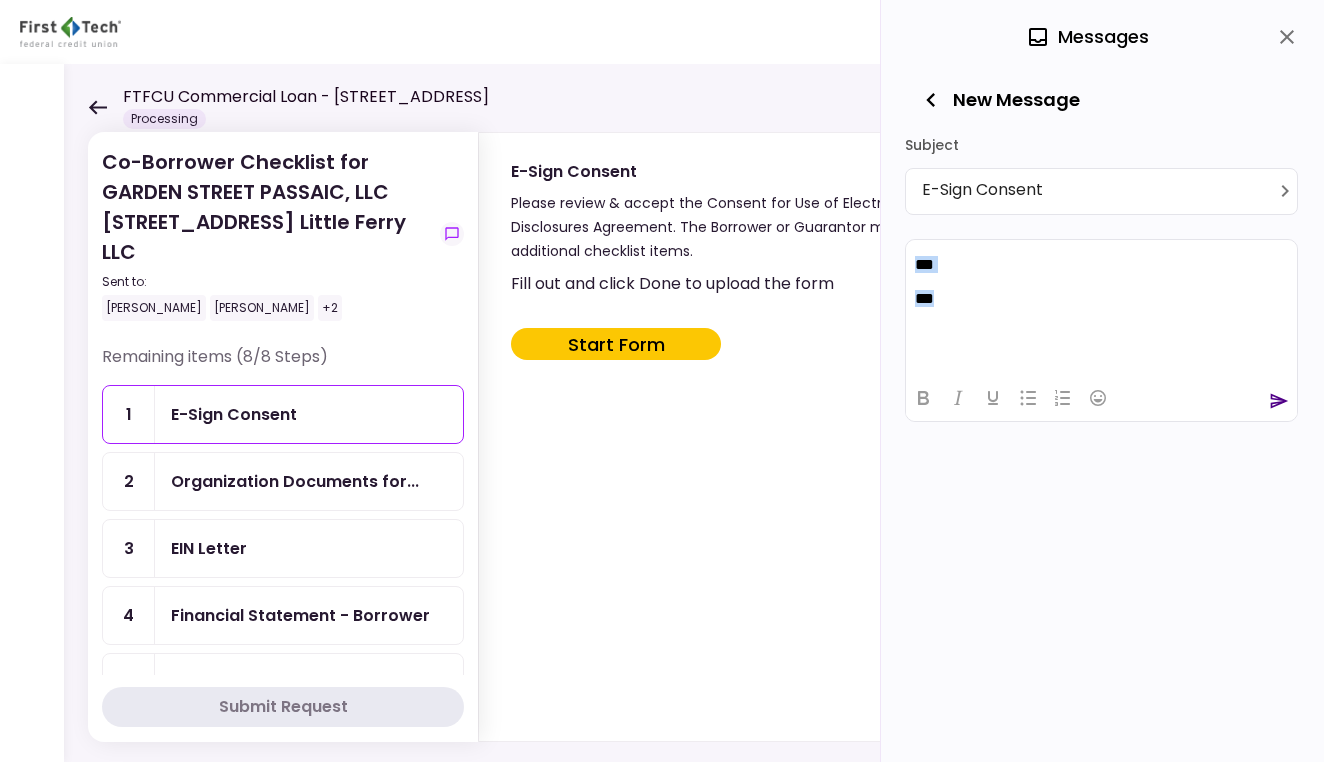 drag, startPoint x: 958, startPoint y: 293, endPoint x: 902, endPoint y: 256, distance: 67.11929 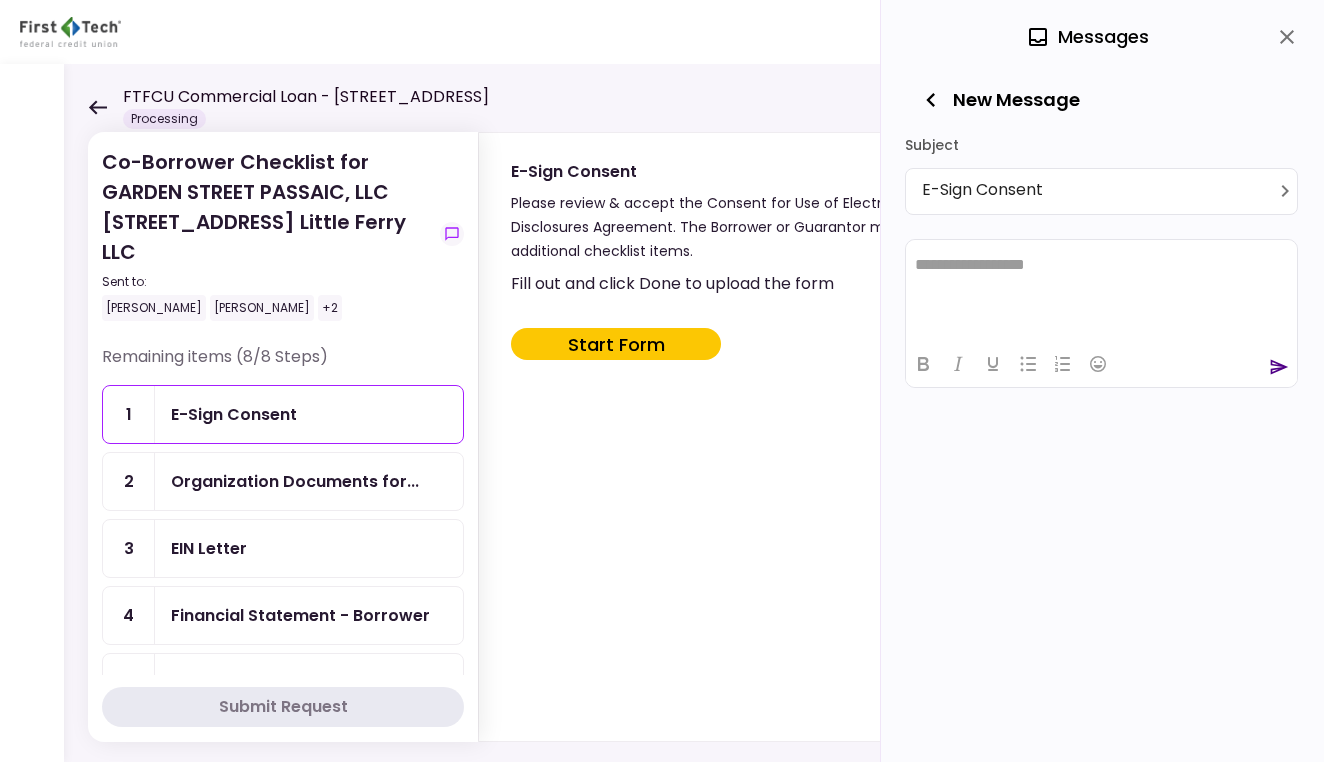 click 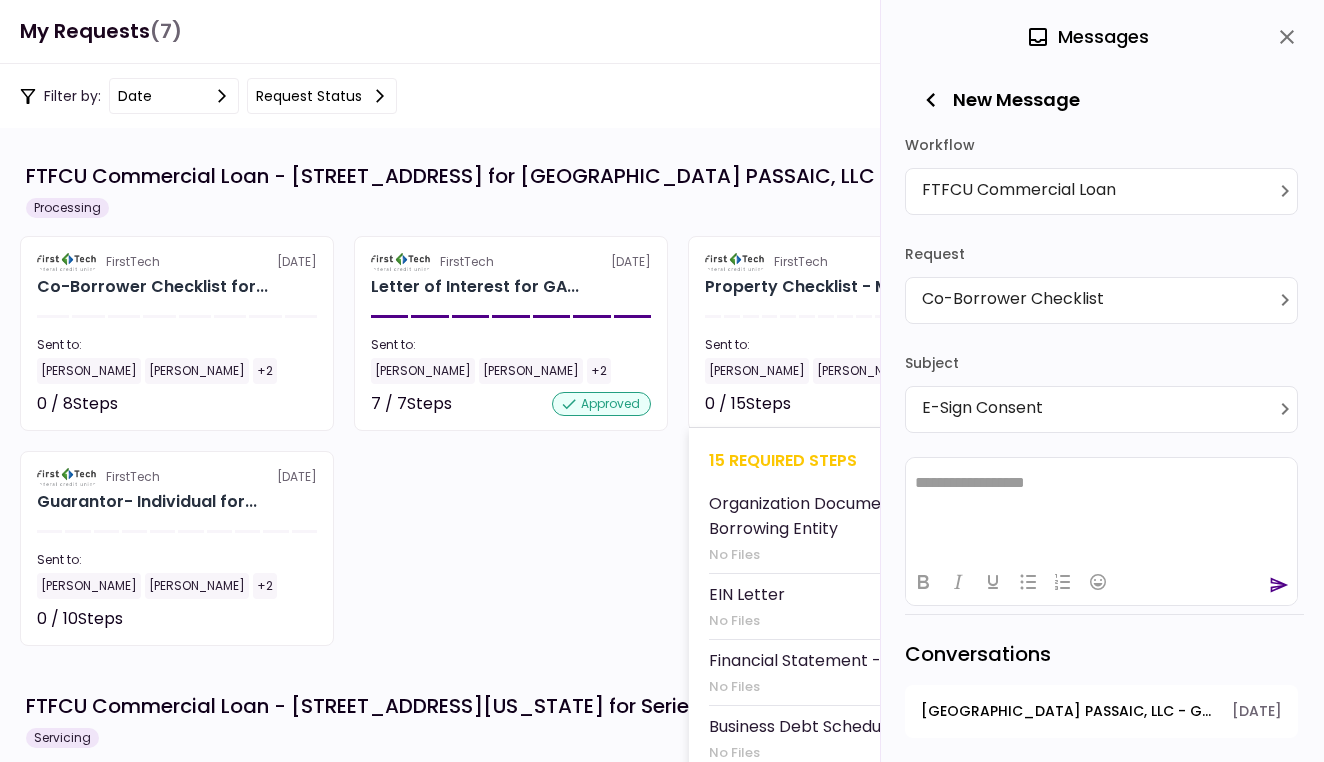 click on "FirstTech [DATE] Property Checklist - Mult... Sent to: [PERSON_NAME] [PERSON_NAME] +2 0 / 15  Steps Not started 15   required steps Organization Documents for Borrowing Entity No Files EIN Letter No Files Financial Statement - Borrower No Files Business Debt Schedule No Files Tax Return - Borrower No Files IRS Form 4506-T Borrower No Files COFSA- Borrower No Files Property Operating Statements No Files Current Rent Roll No Files Copy(s) of Lease(s) and Amendment(s) No Files Property Survey No Files Prior Environmental Phase I and/or Phase II No Files Management Agreement No Files Property Hazard Insurance Policy and Liability Insurance Policy No Files Rent Roll and Past Due Affidavit No Files" at bounding box center [845, 333] 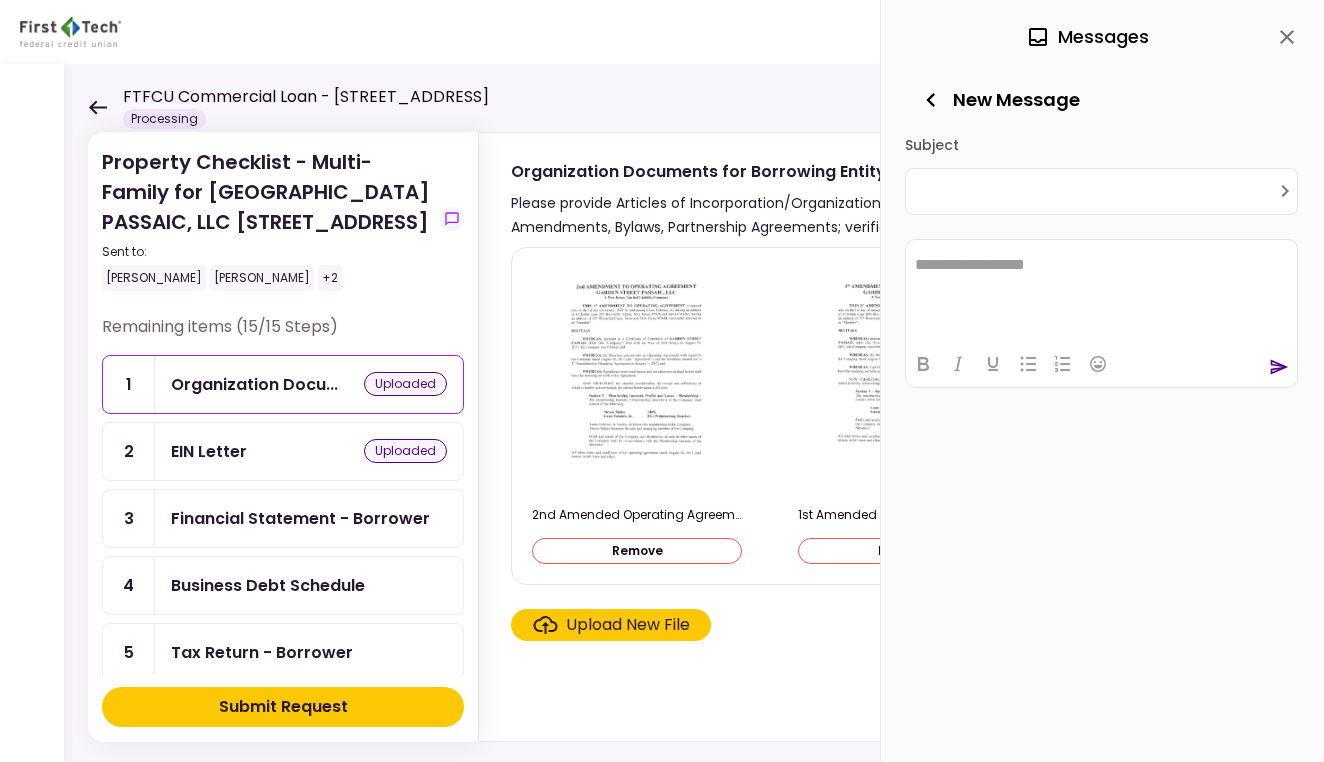 scroll, scrollTop: 0, scrollLeft: 0, axis: both 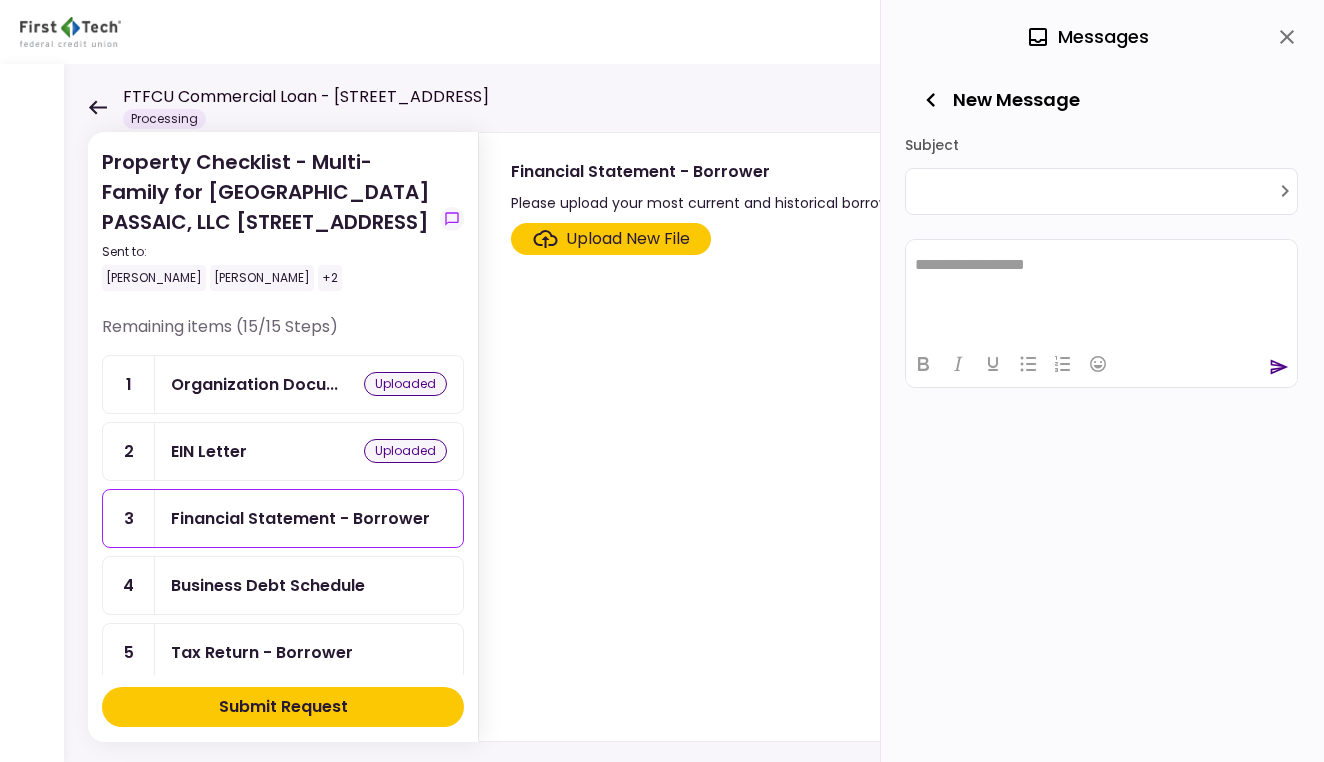 click on "Upload New File" at bounding box center (628, 239) 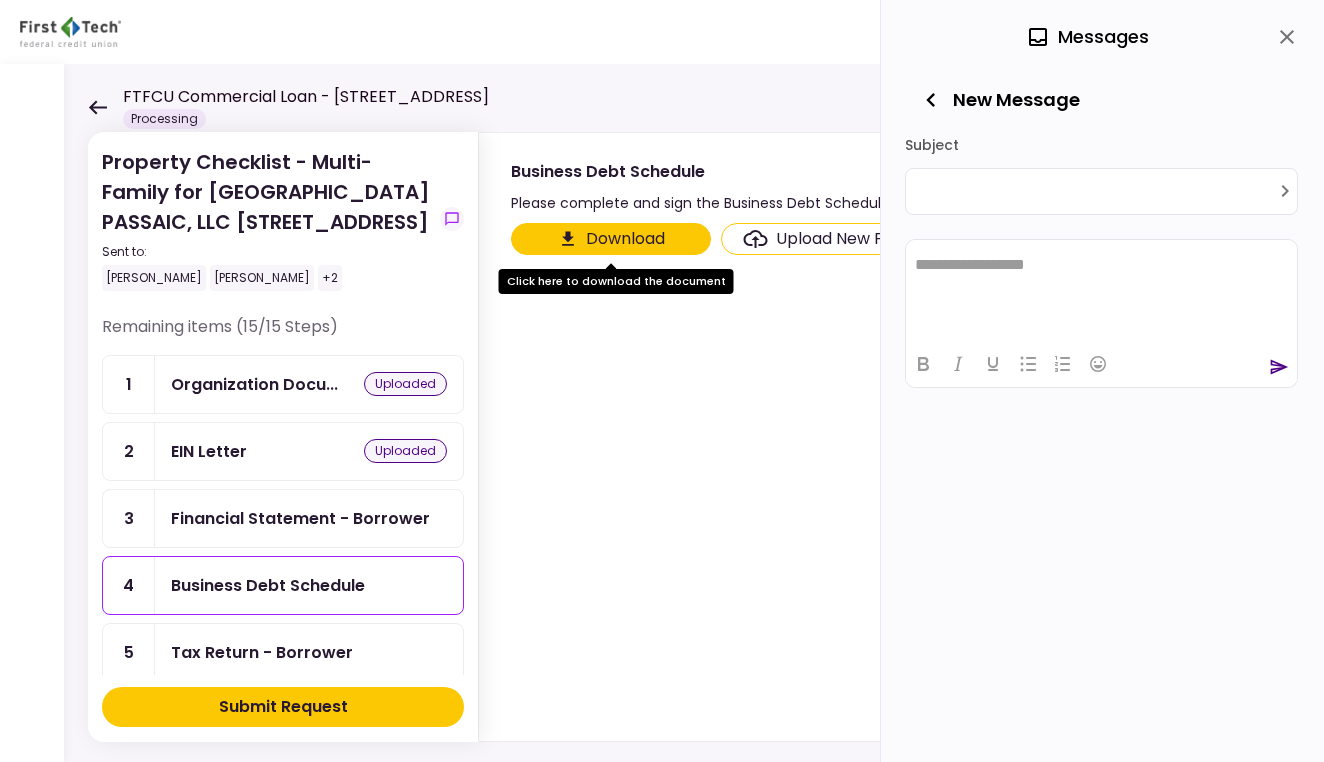 click on "Business Debt Schedule" at bounding box center [268, 585] 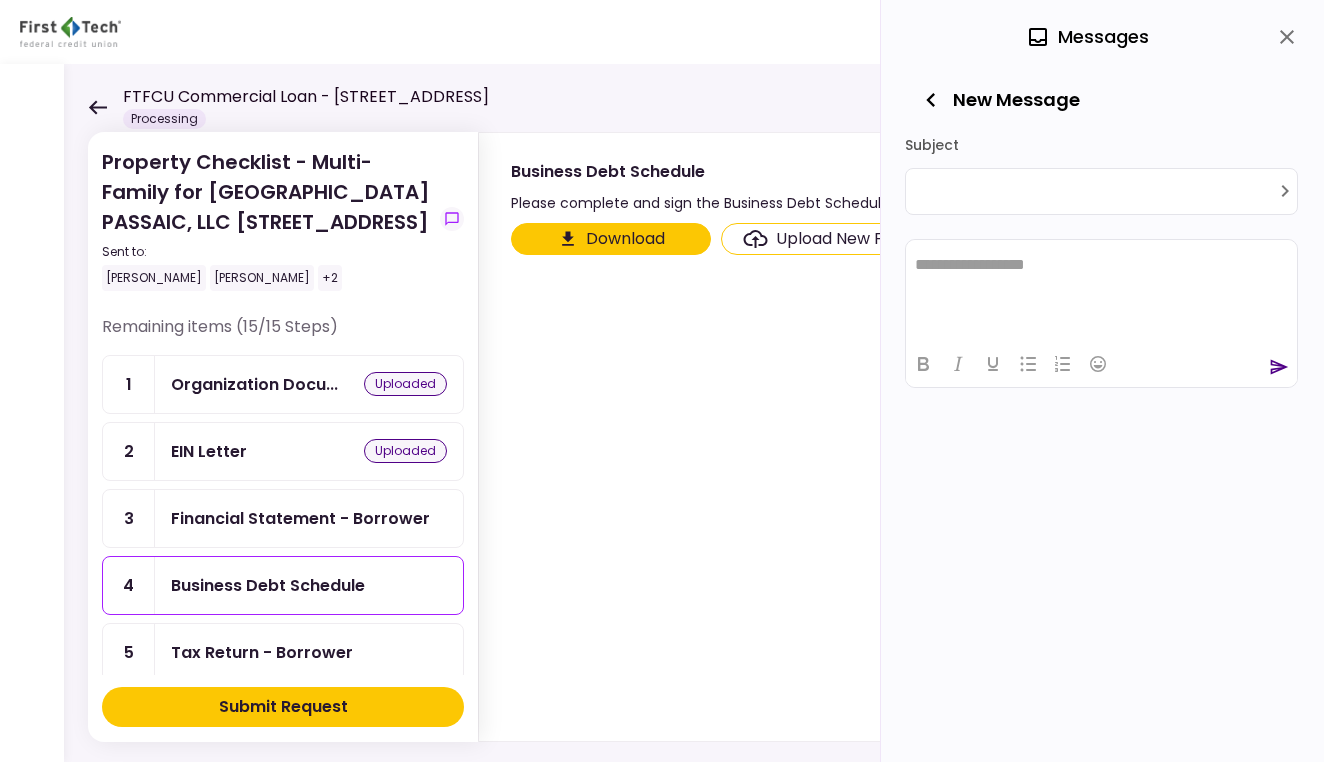 click 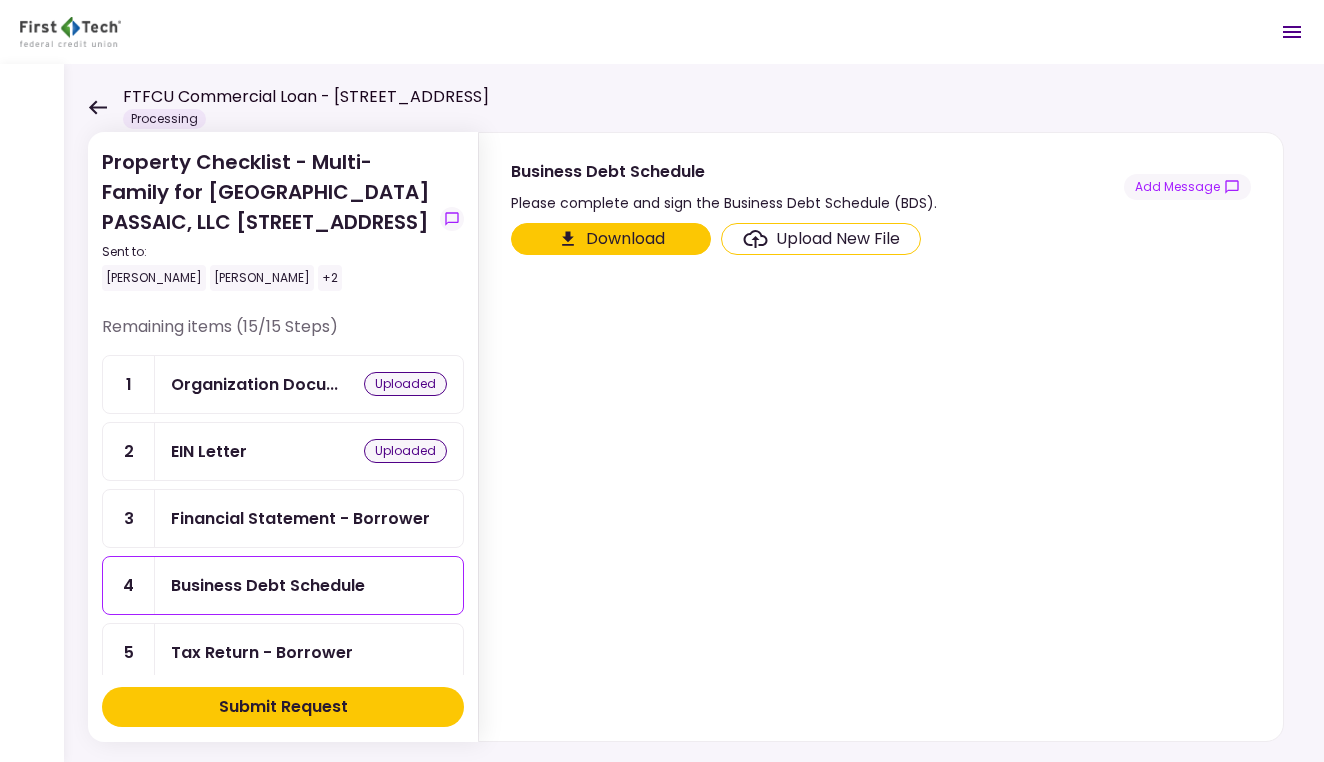 click on "Financial Statement - Borrower" at bounding box center [300, 518] 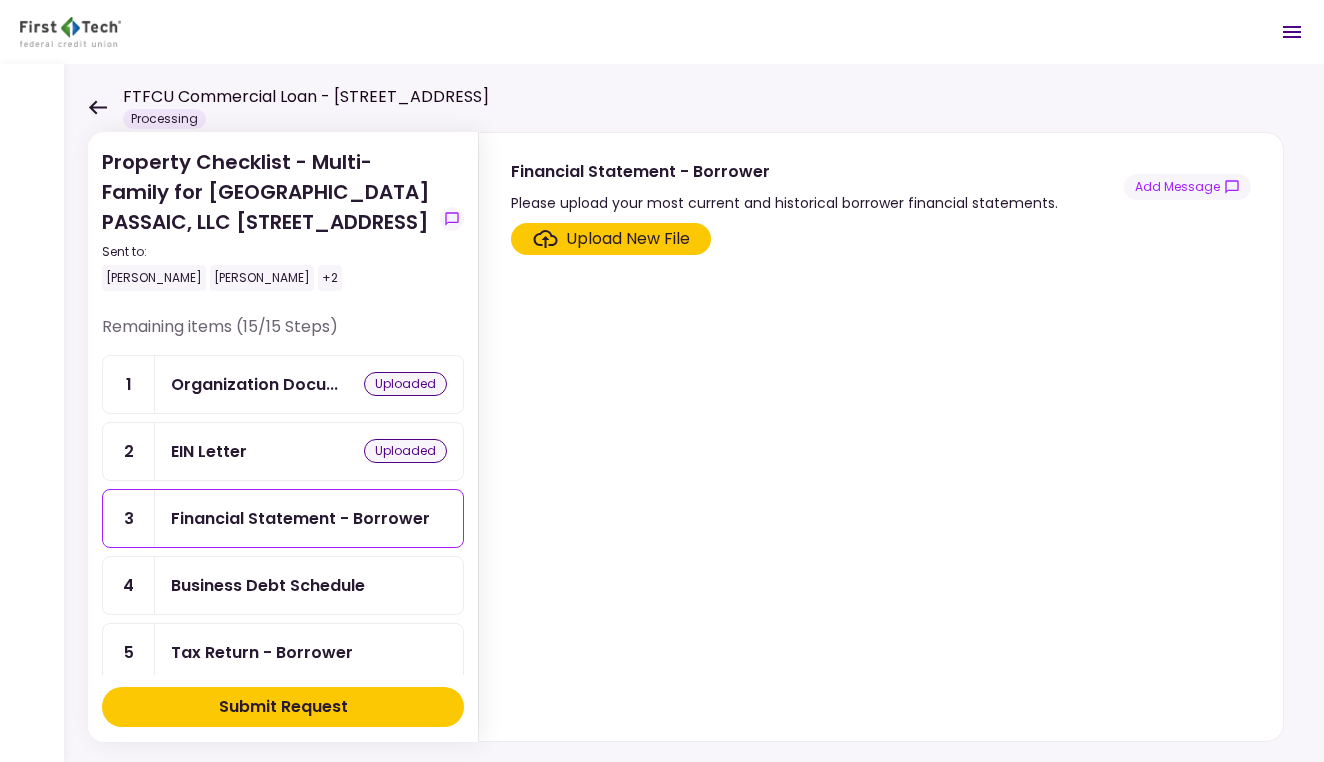click on "Business Debt Schedule" at bounding box center [268, 585] 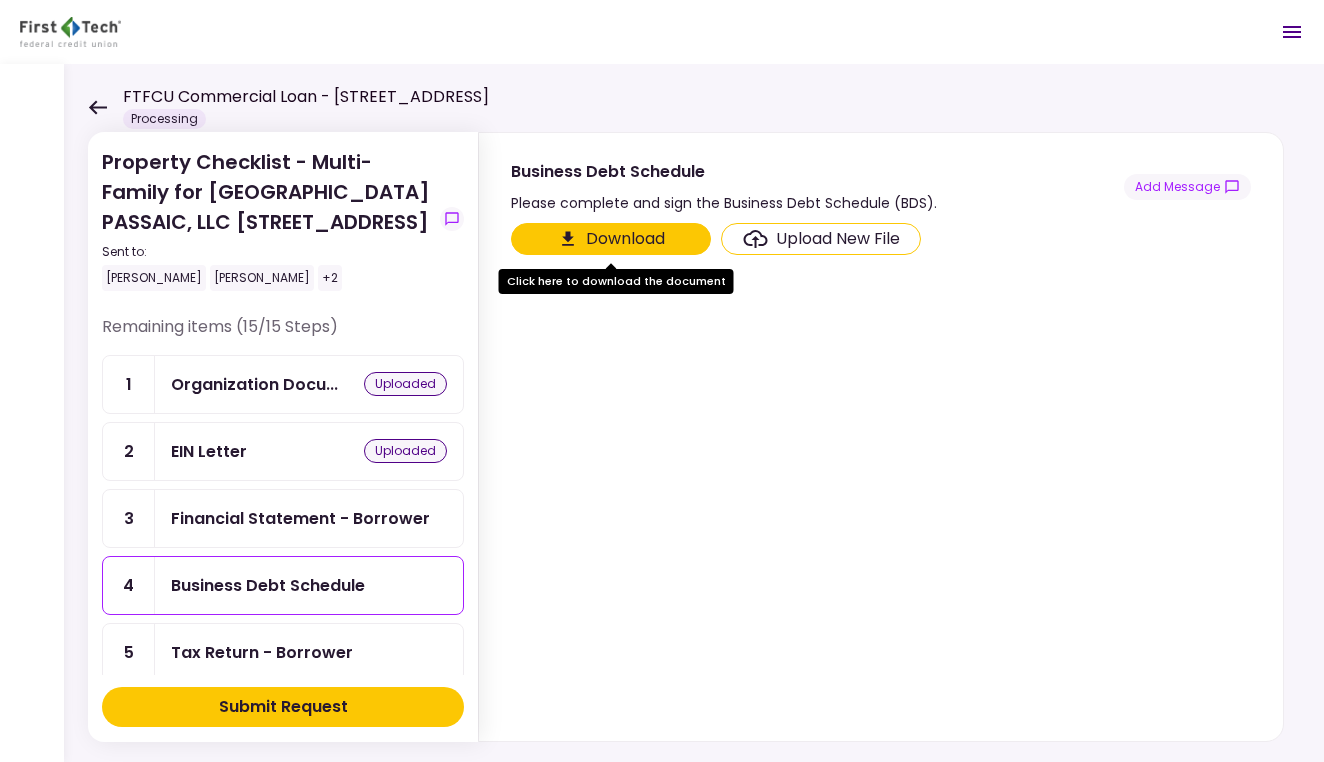 click on "Tax Return - Borrower" at bounding box center [262, 652] 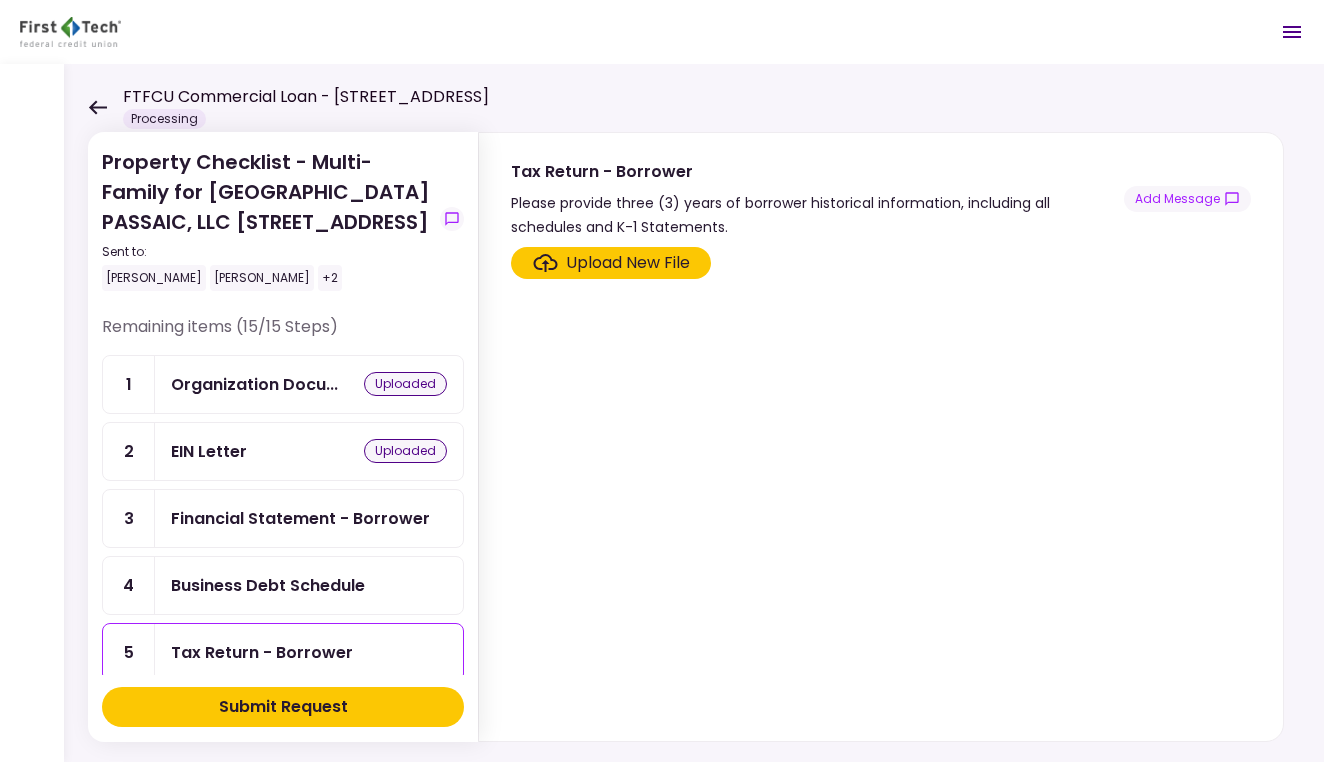 click on "Upload New File" at bounding box center (628, 263) 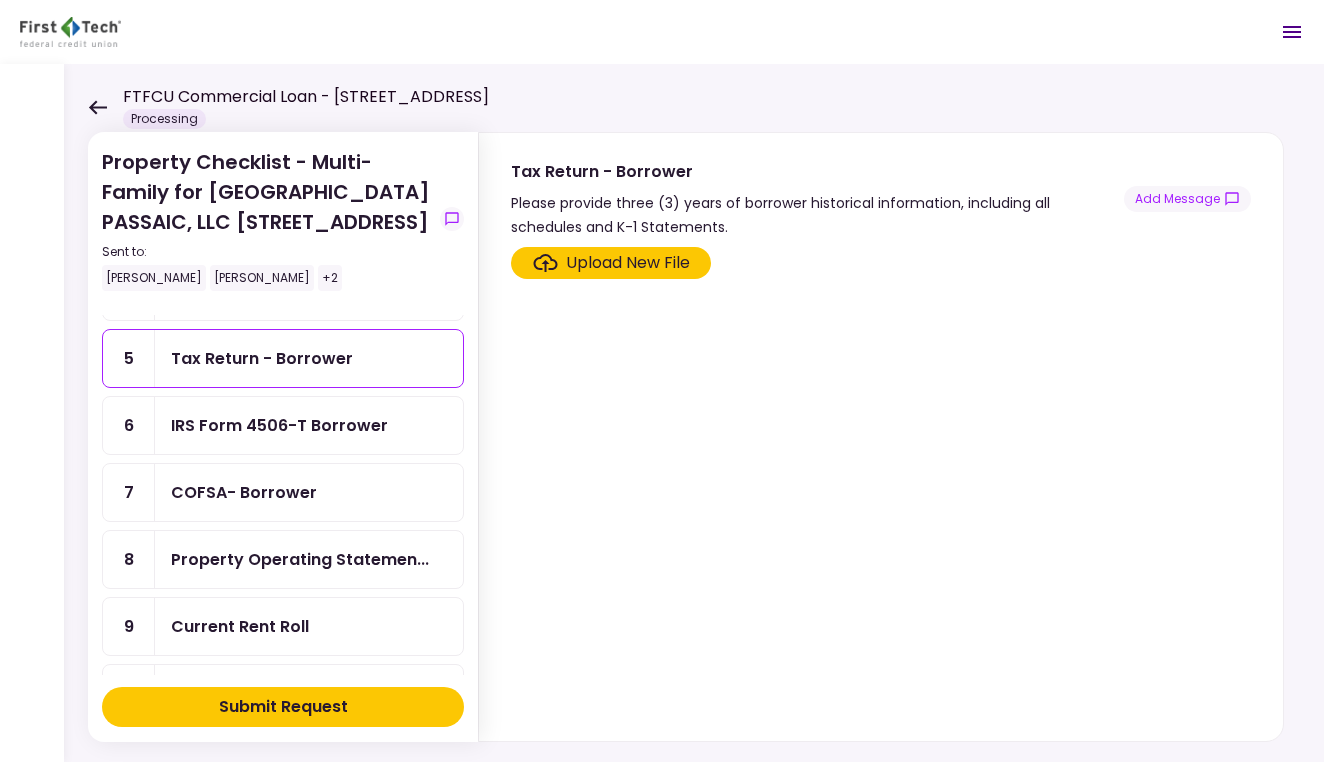 scroll, scrollTop: 305, scrollLeft: 0, axis: vertical 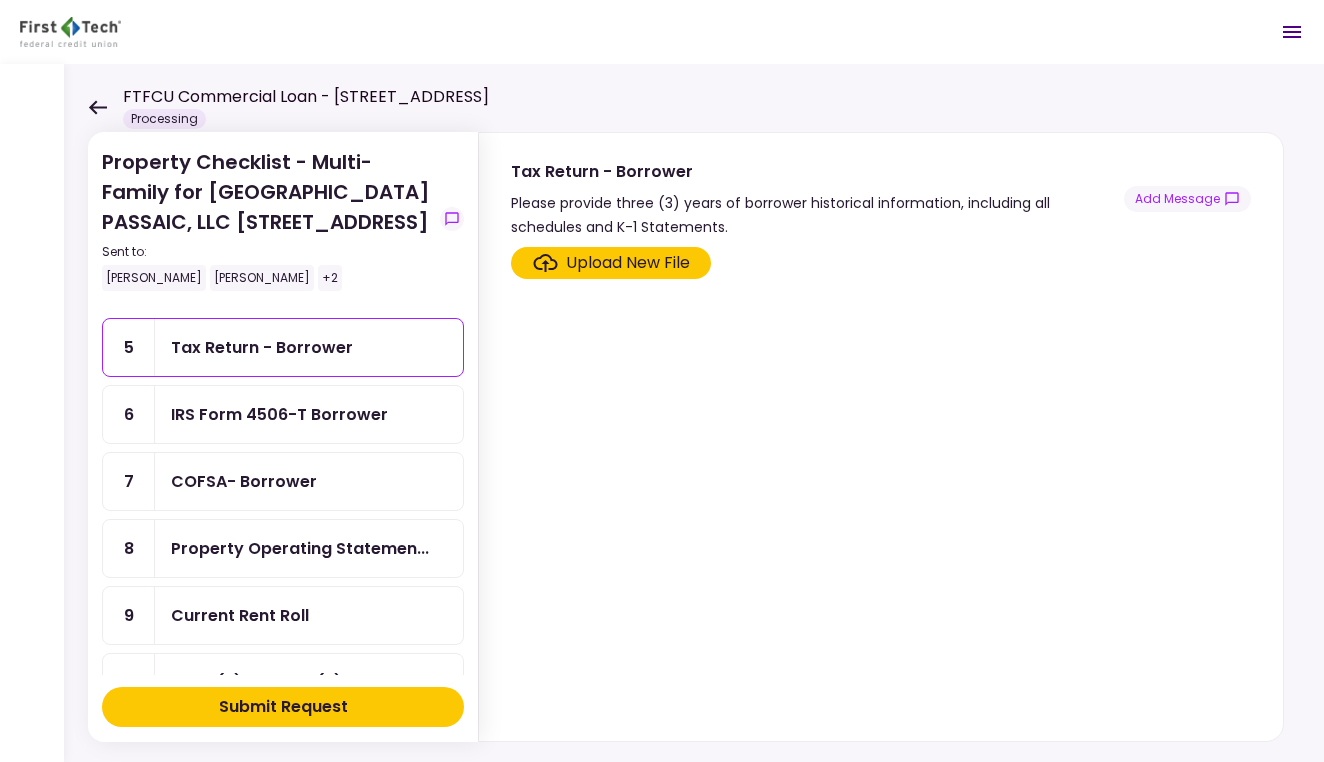 click on "IRS Form 4506-T Borrower" at bounding box center (309, 414) 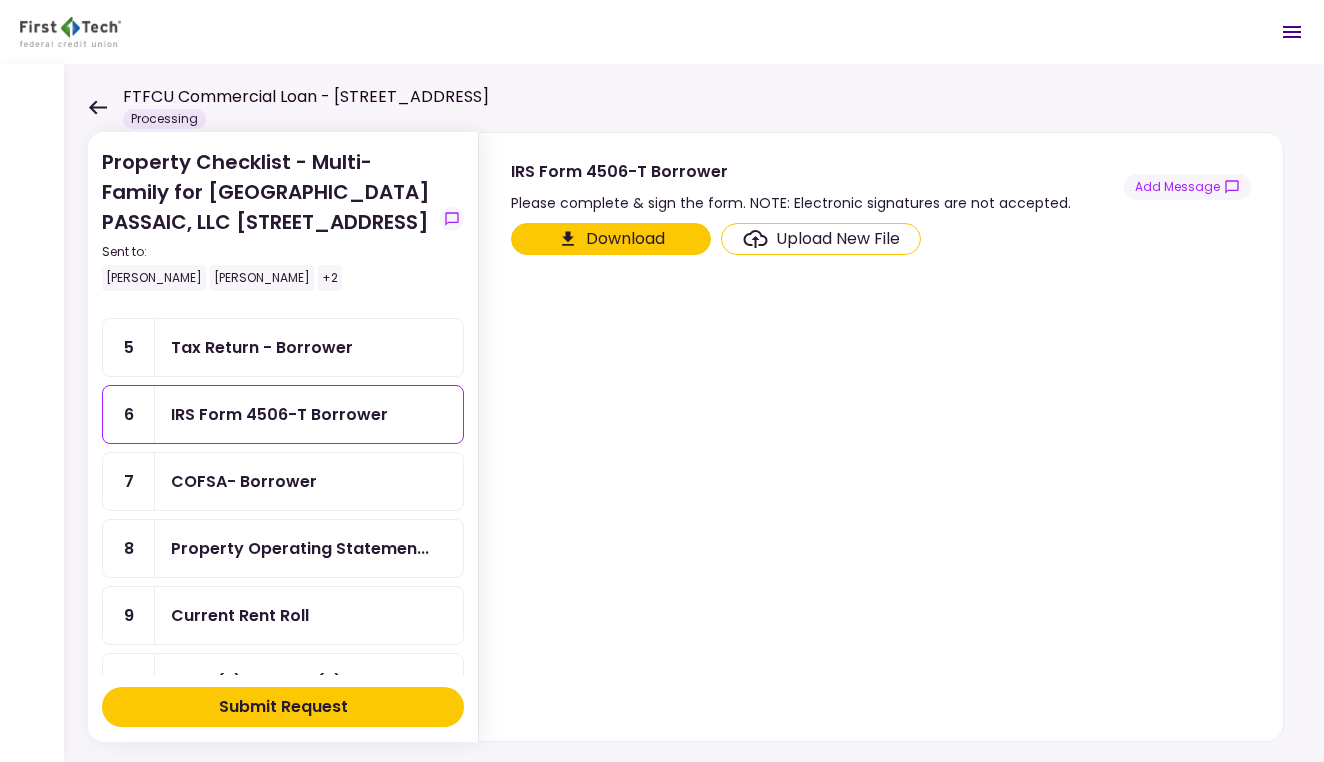 click on "COFSA- Borrower" at bounding box center (309, 481) 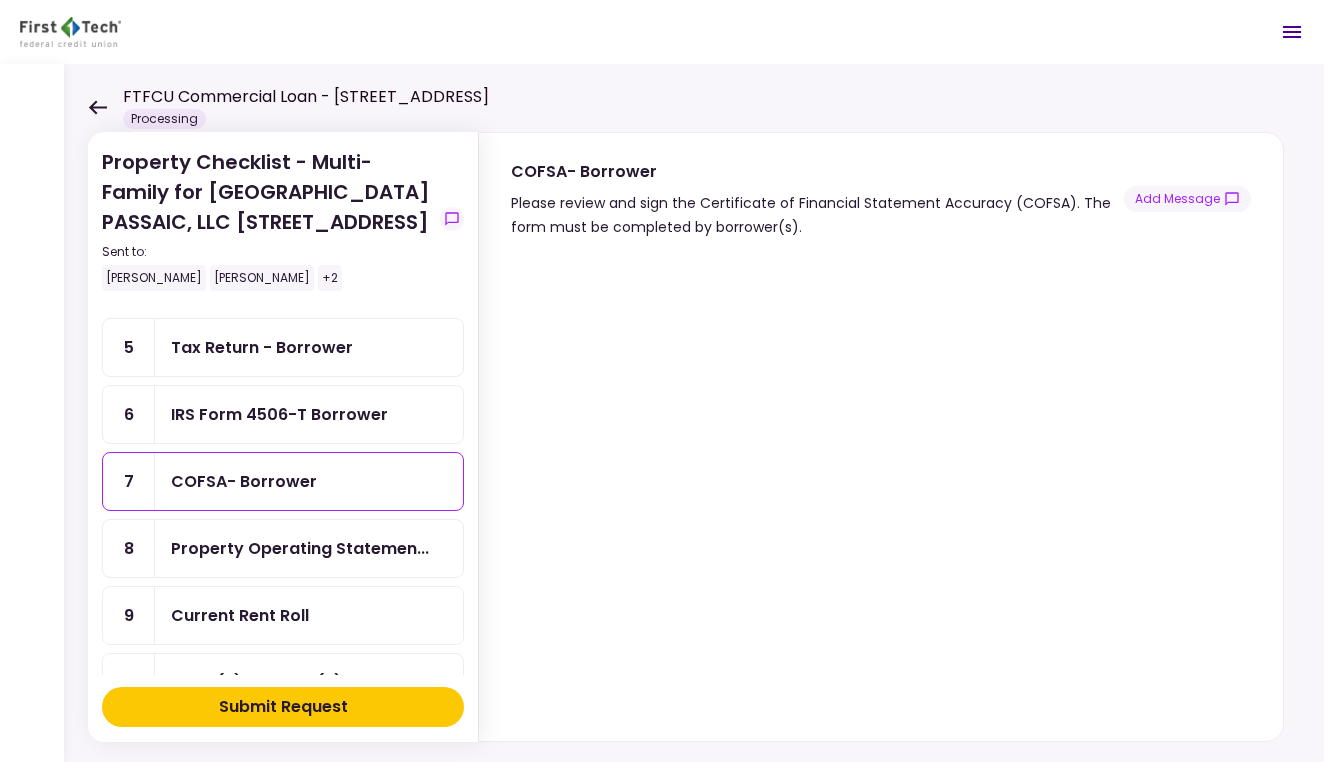 click on "Current Rent Roll" at bounding box center (309, 615) 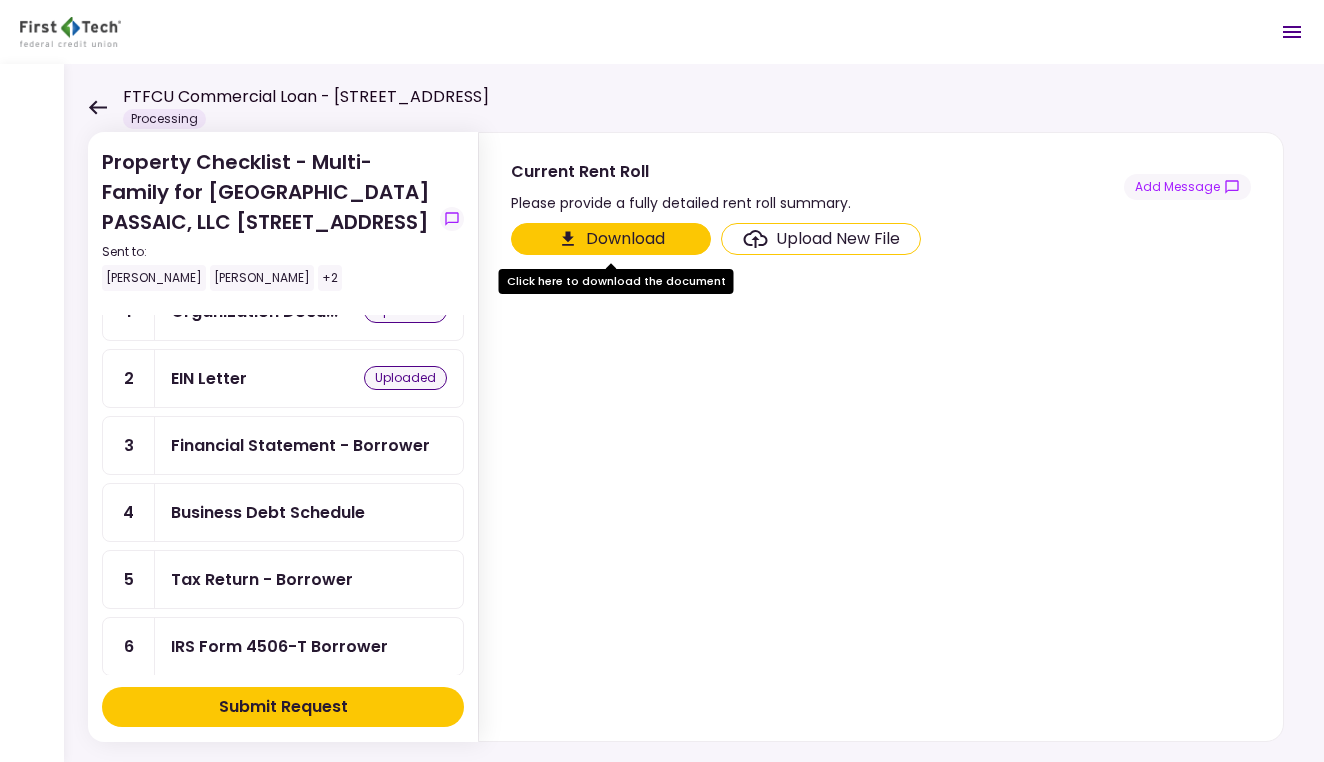scroll, scrollTop: 77, scrollLeft: 0, axis: vertical 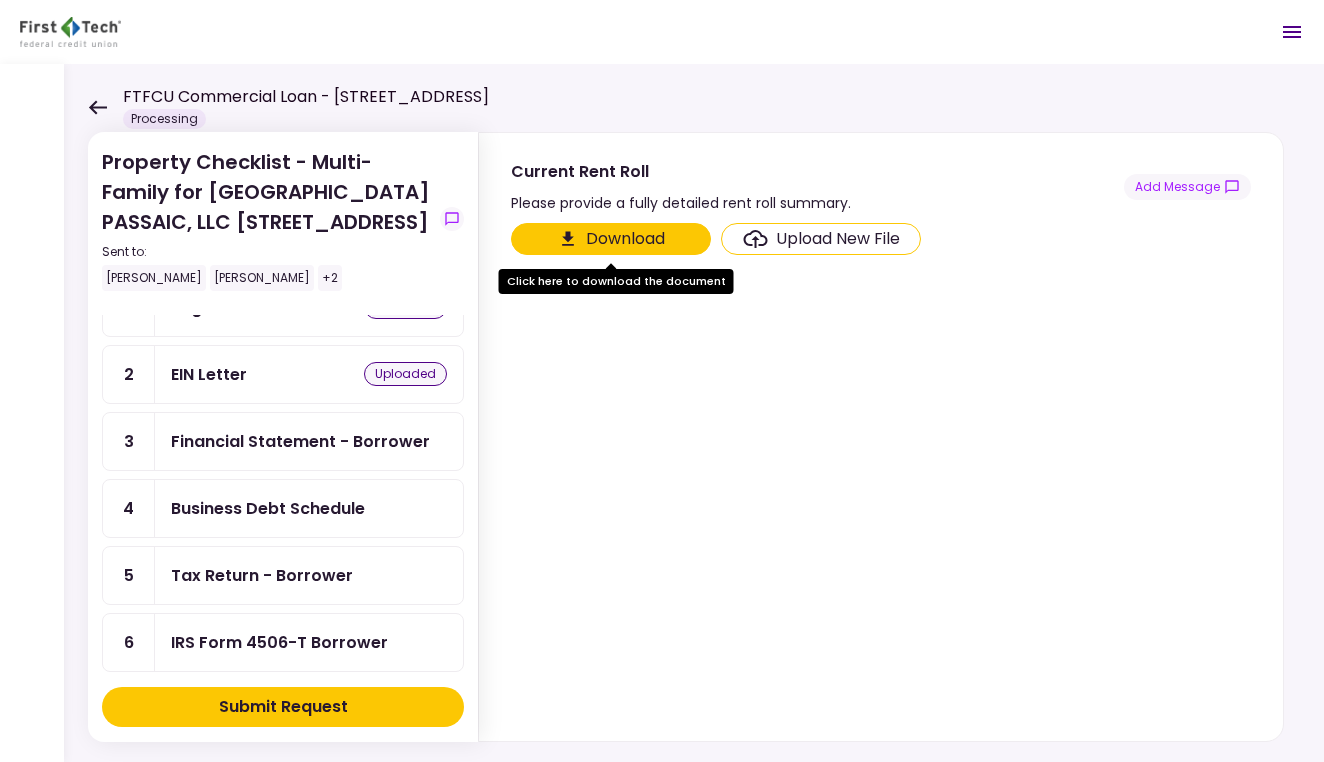 click on "Business Debt Schedule" at bounding box center (268, 508) 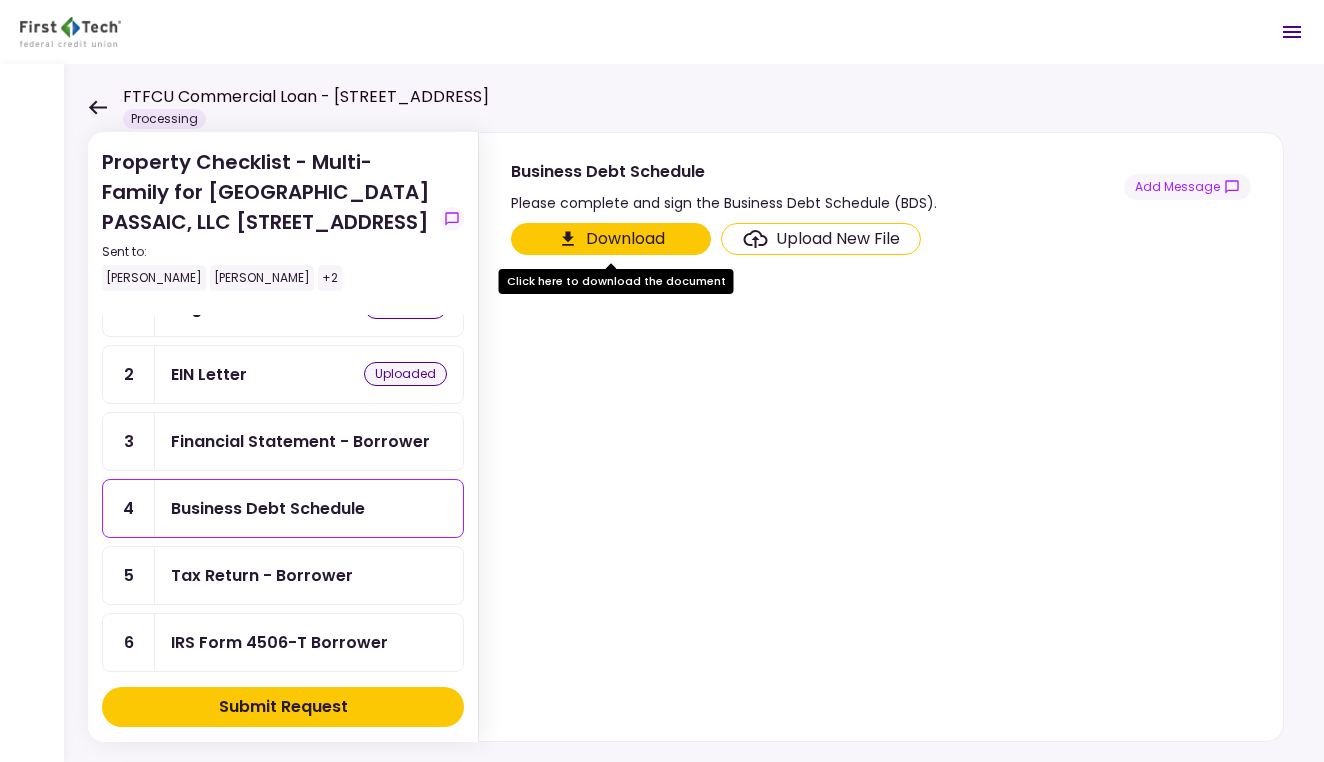 click on "Download" at bounding box center (611, 239) 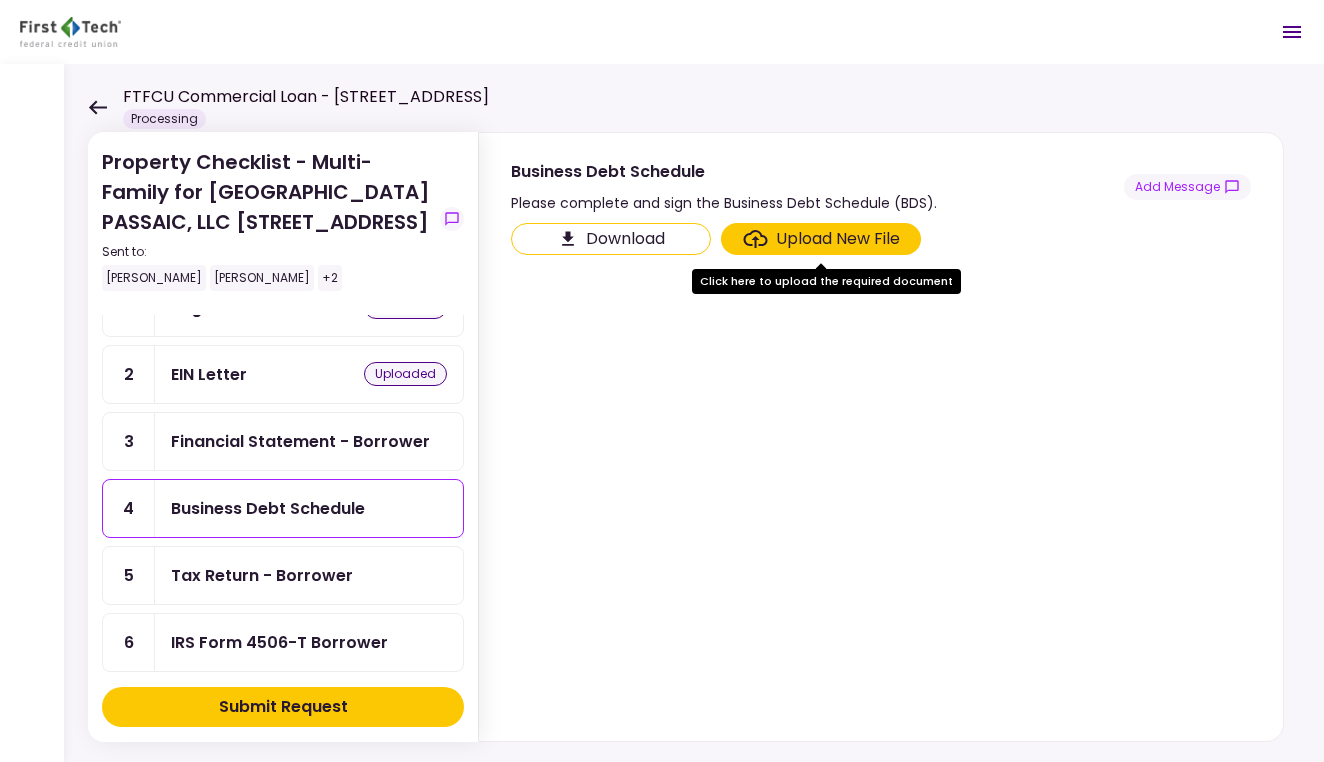 click on "Business Debt Schedule" at bounding box center [724, 171] 